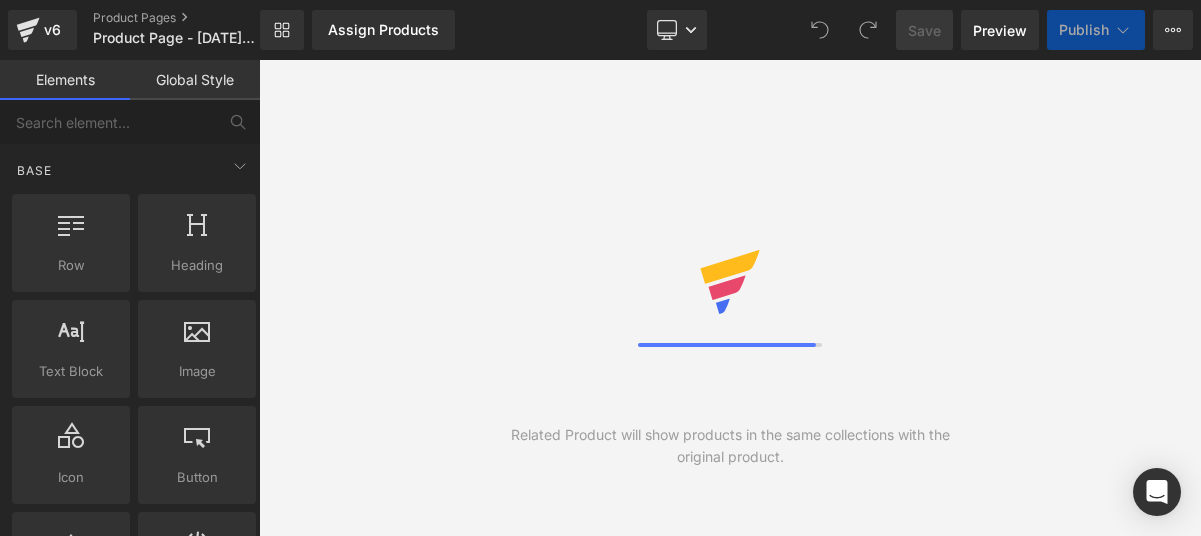 scroll, scrollTop: 0, scrollLeft: 0, axis: both 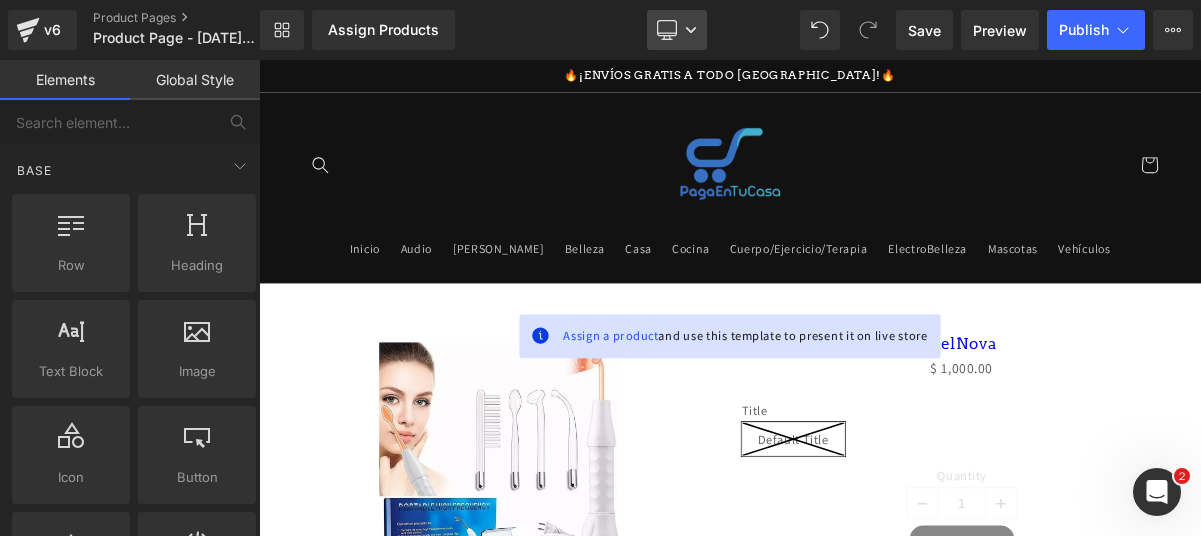 click on "Desktop" at bounding box center [677, 30] 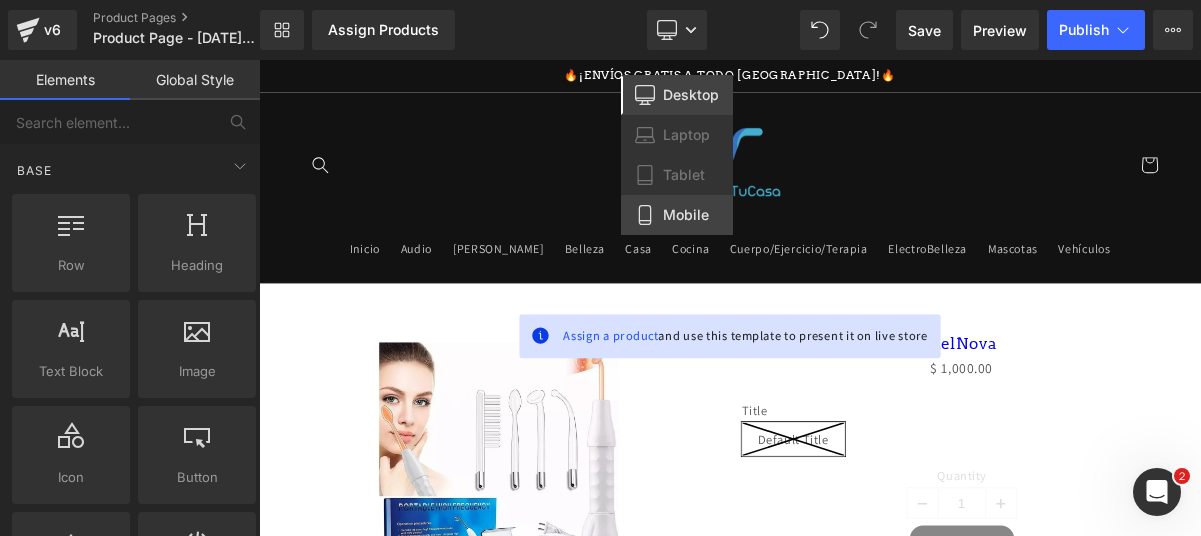 click on "Mobile" at bounding box center (677, 215) 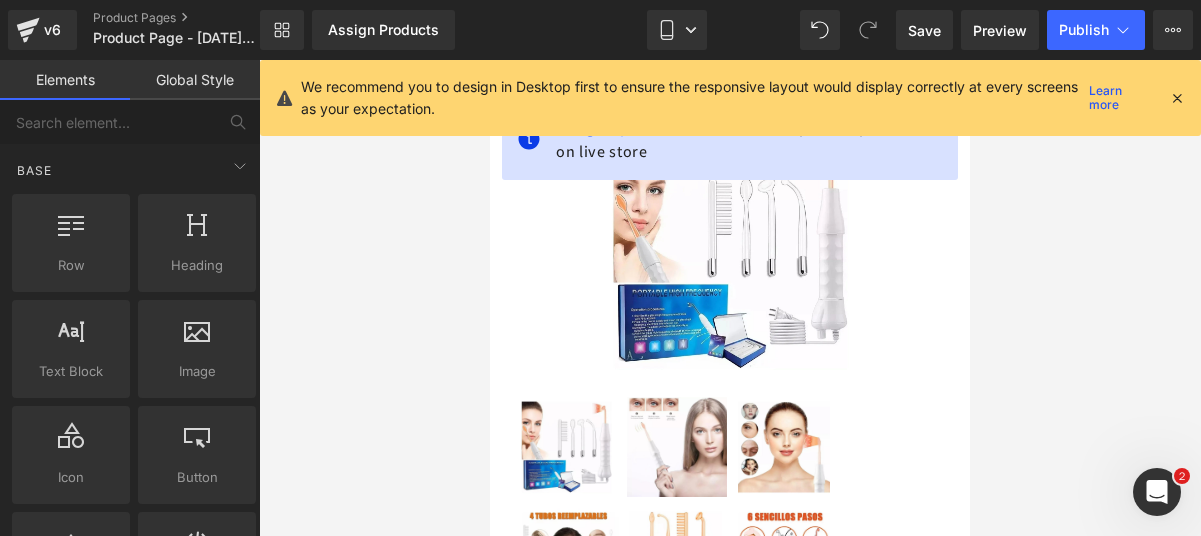 click at bounding box center (1177, 98) 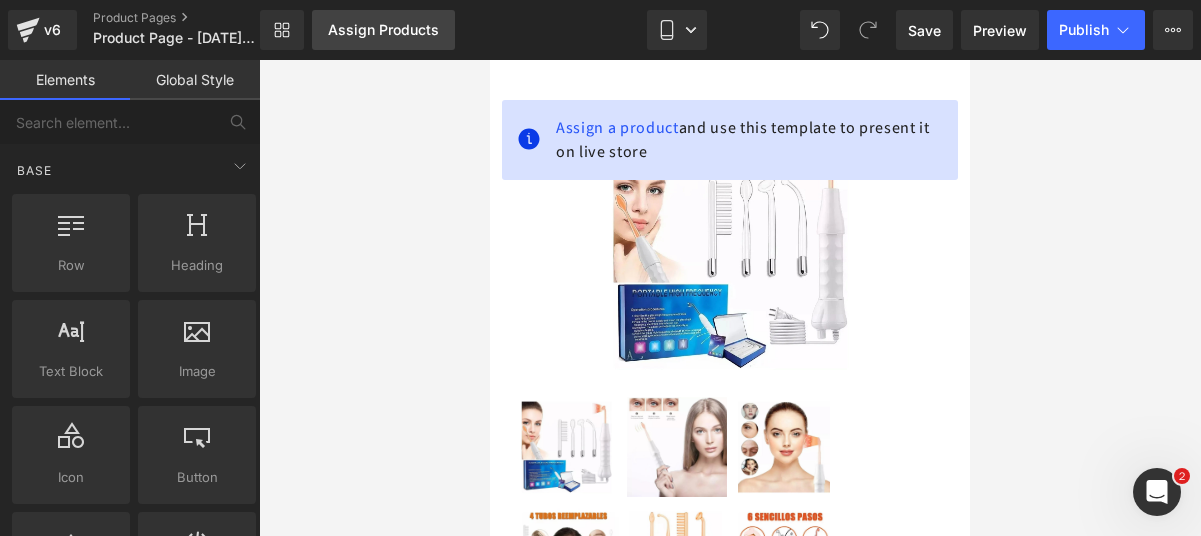 click on "Assign Products" at bounding box center [383, 30] 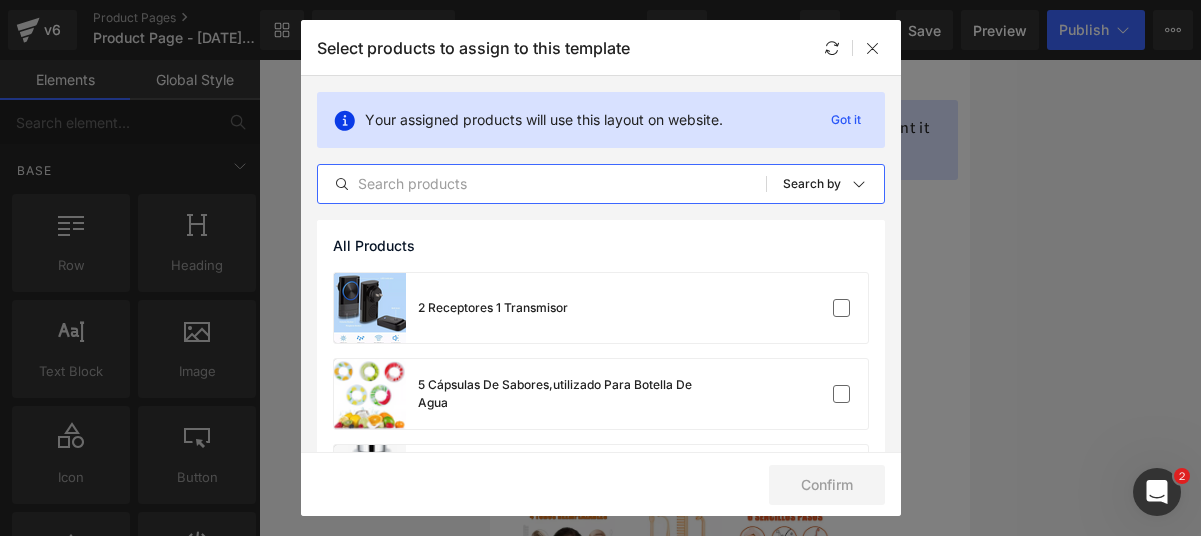 click at bounding box center [542, 184] 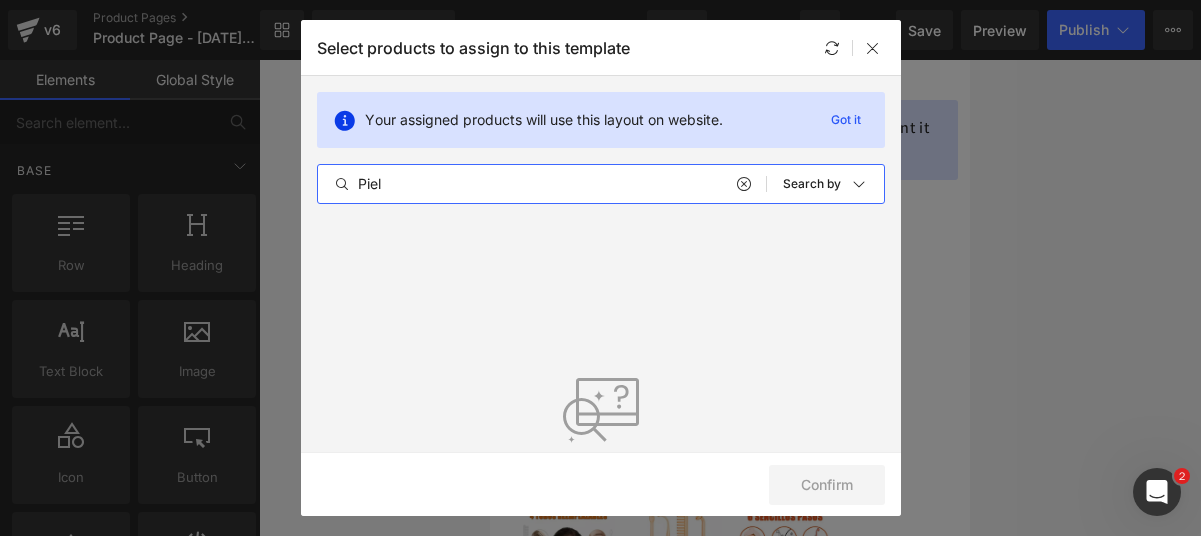 type on "Piel" 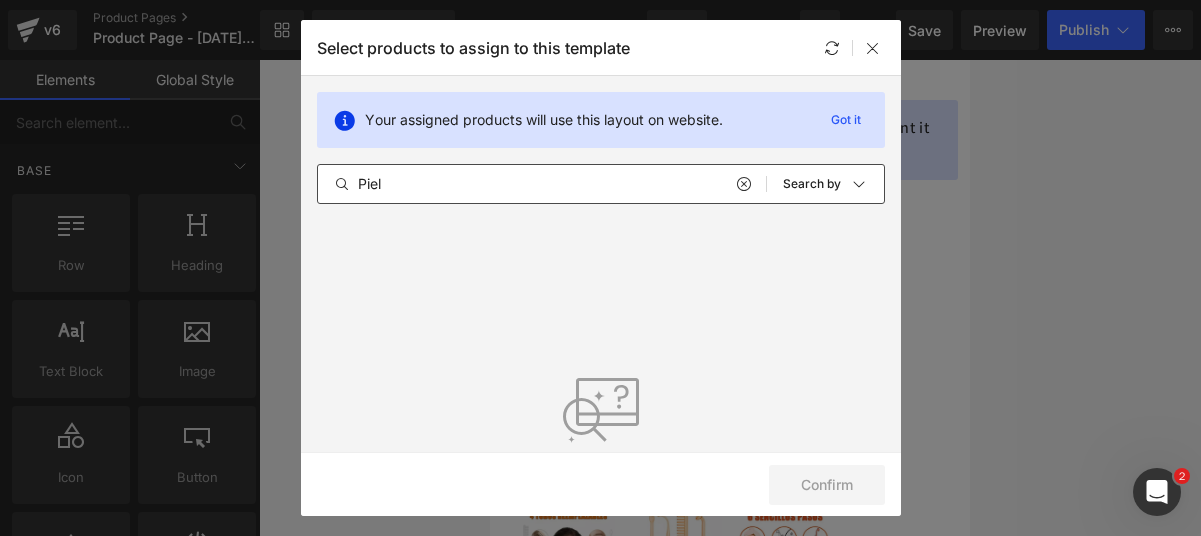 click at bounding box center (743, 184) 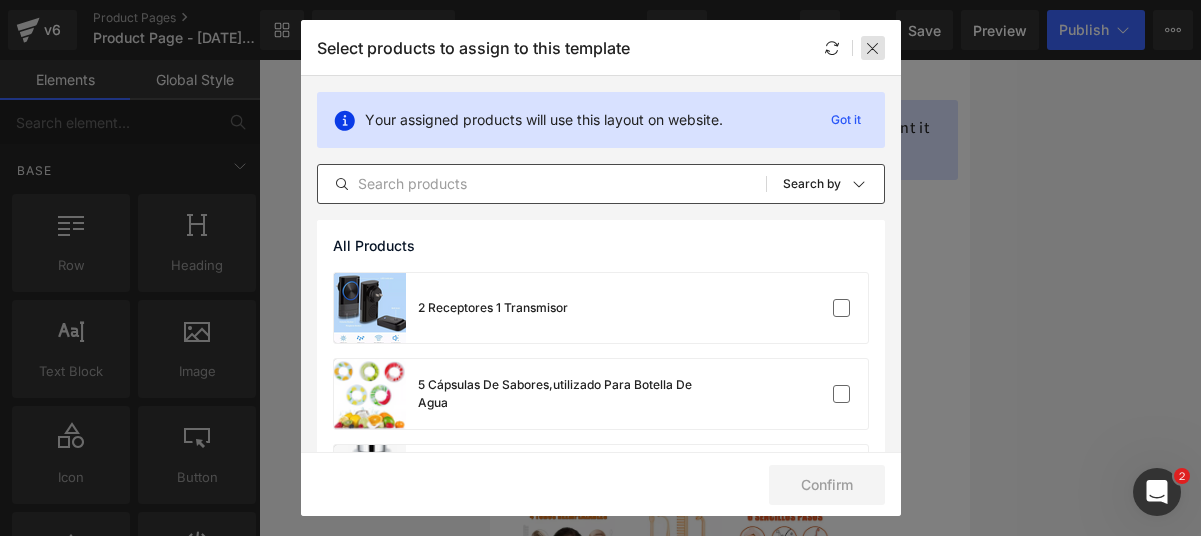 click at bounding box center (873, 48) 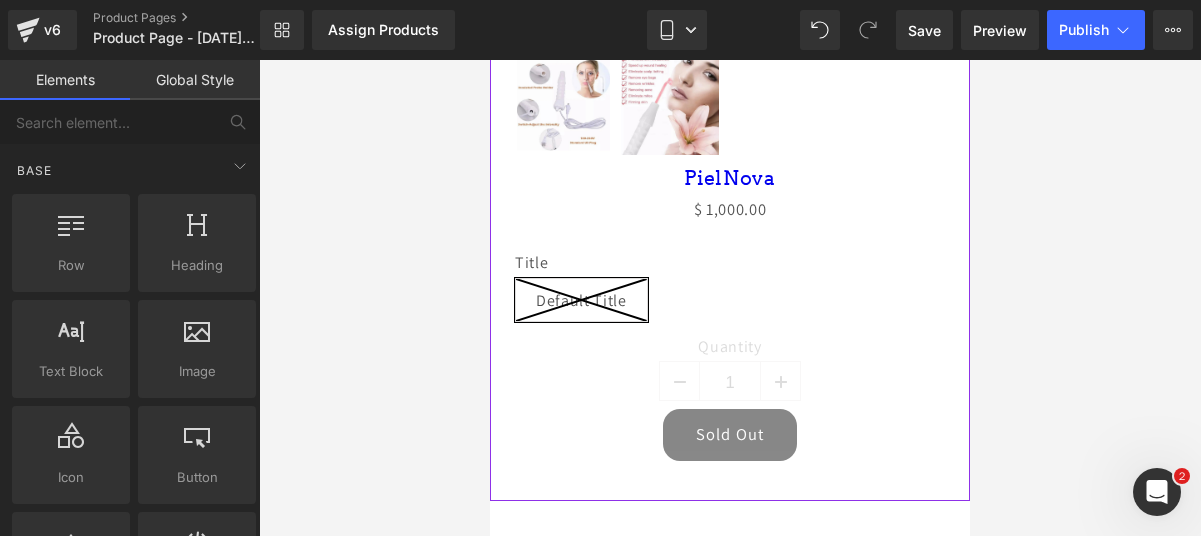 scroll, scrollTop: 882, scrollLeft: 0, axis: vertical 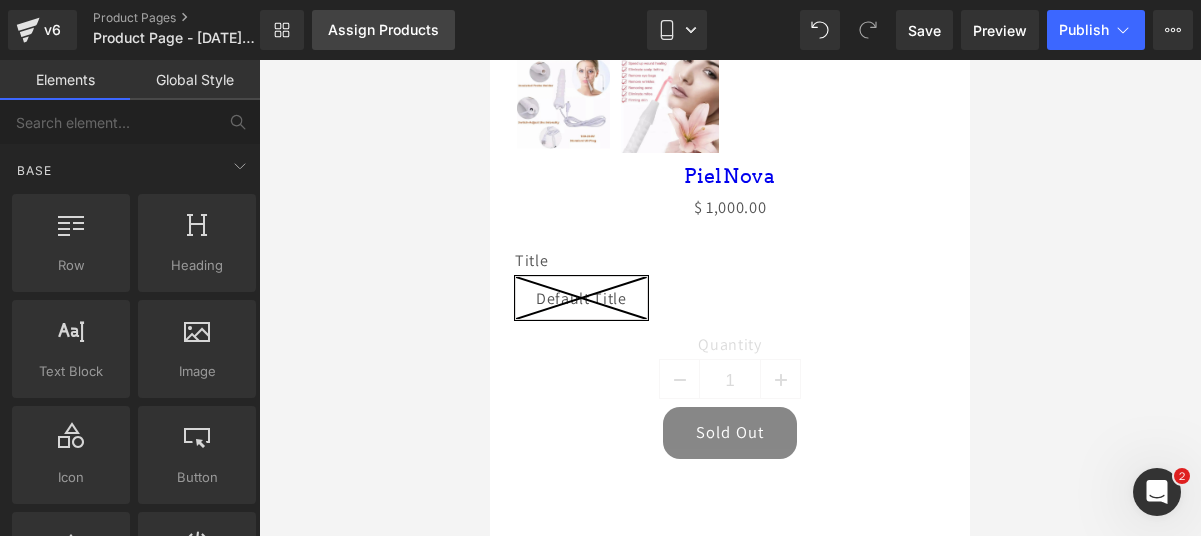click on "Assign Products" at bounding box center [383, 30] 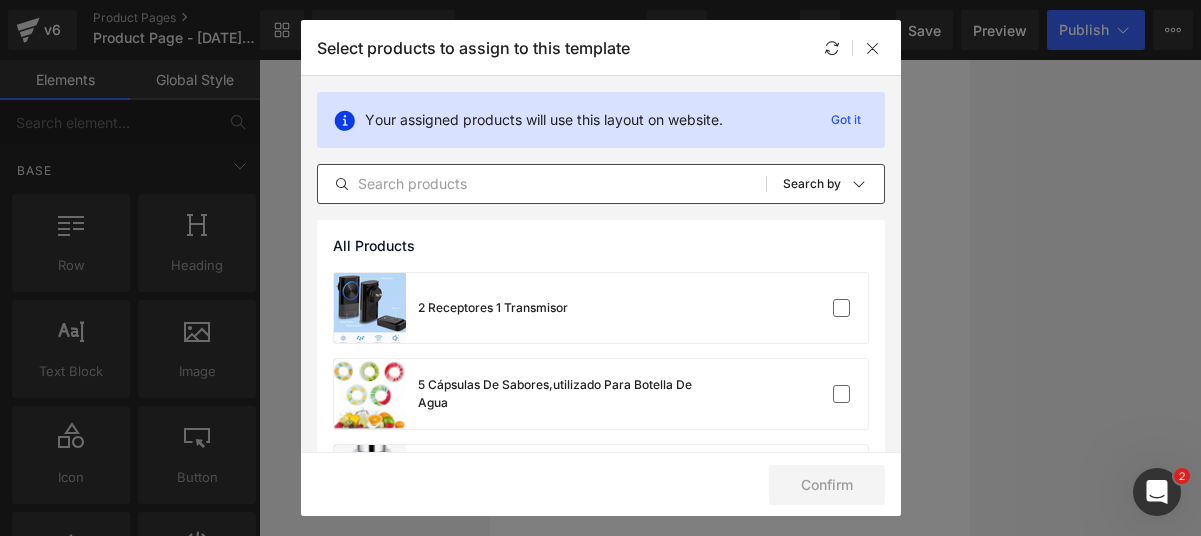 click on "All Products Shopify Collections Product Templates Shopify Collections Sort:  Search by" at bounding box center [601, 184] 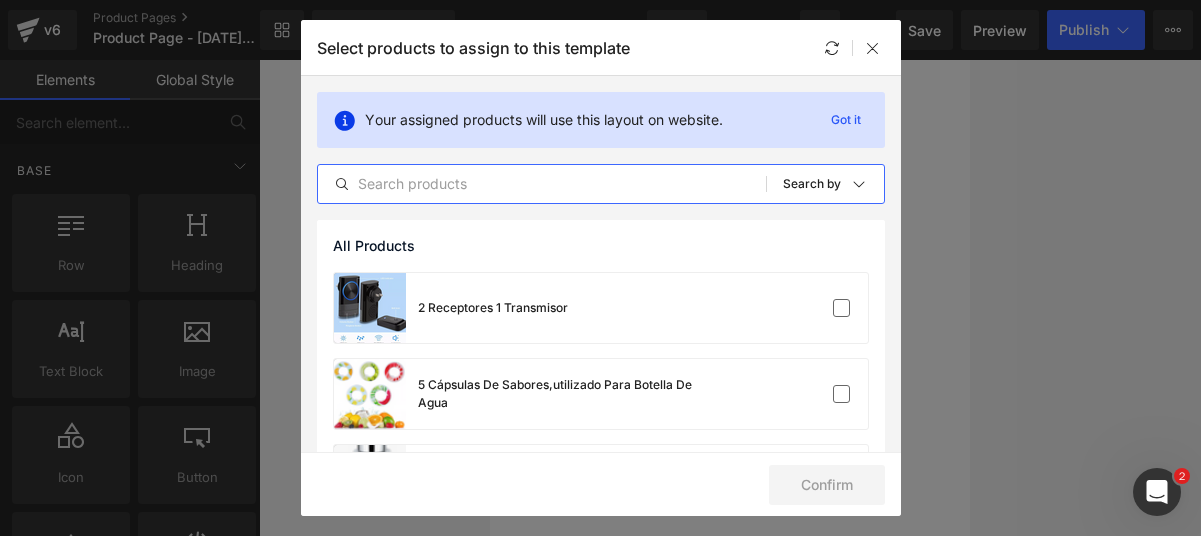 click at bounding box center (542, 184) 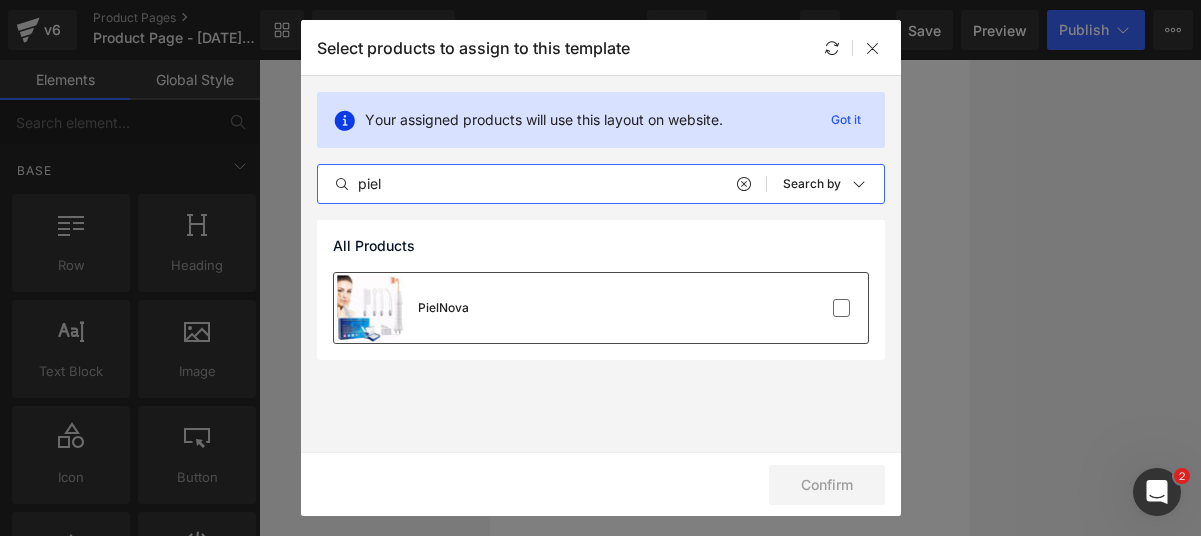 type on "piel" 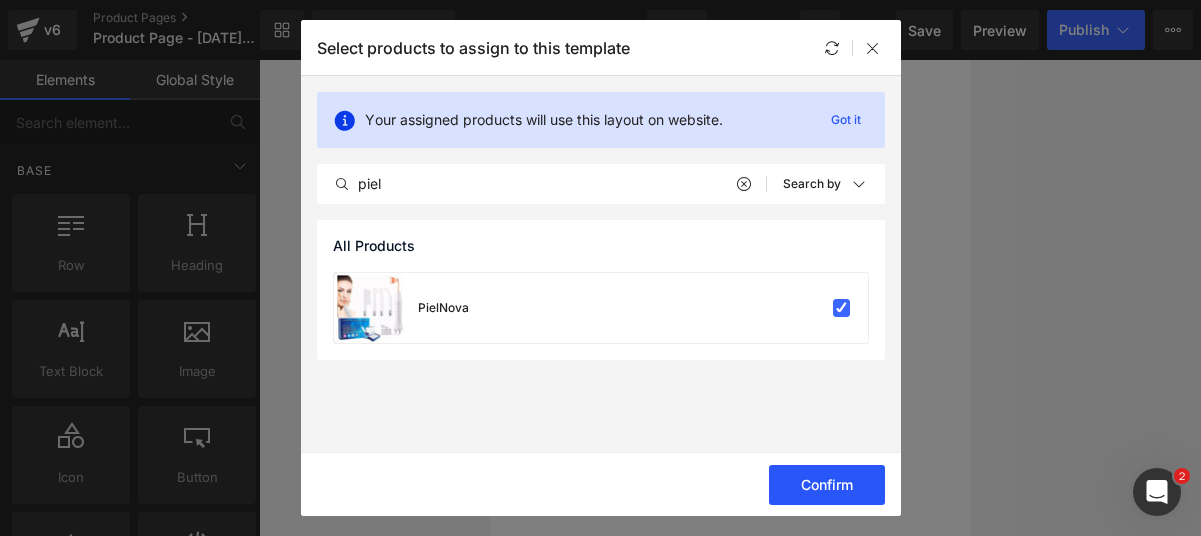 click on "Confirm" at bounding box center [827, 485] 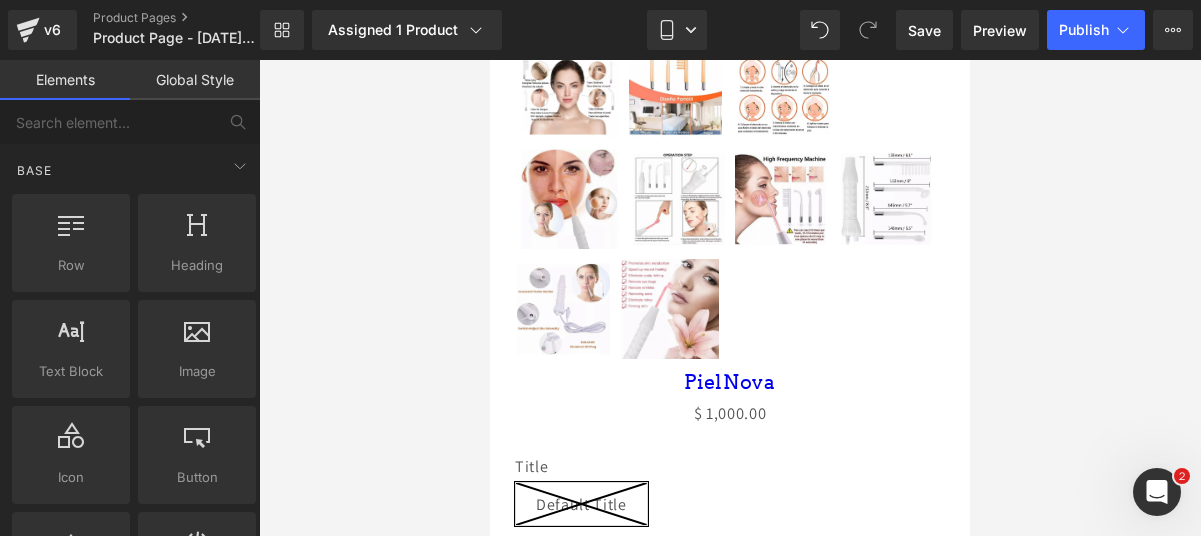 scroll, scrollTop: 681, scrollLeft: 0, axis: vertical 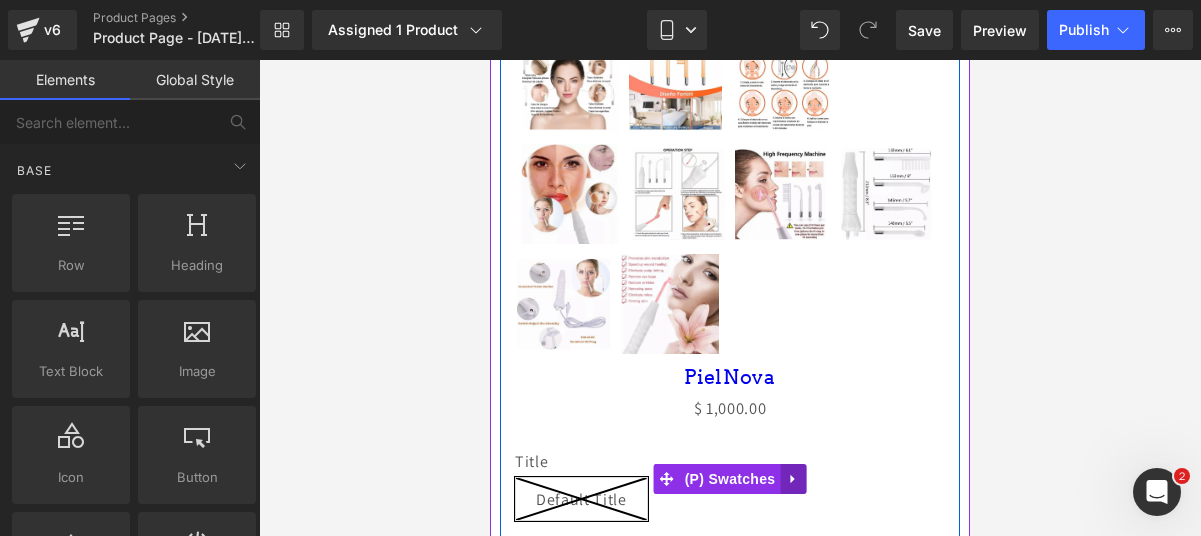 click 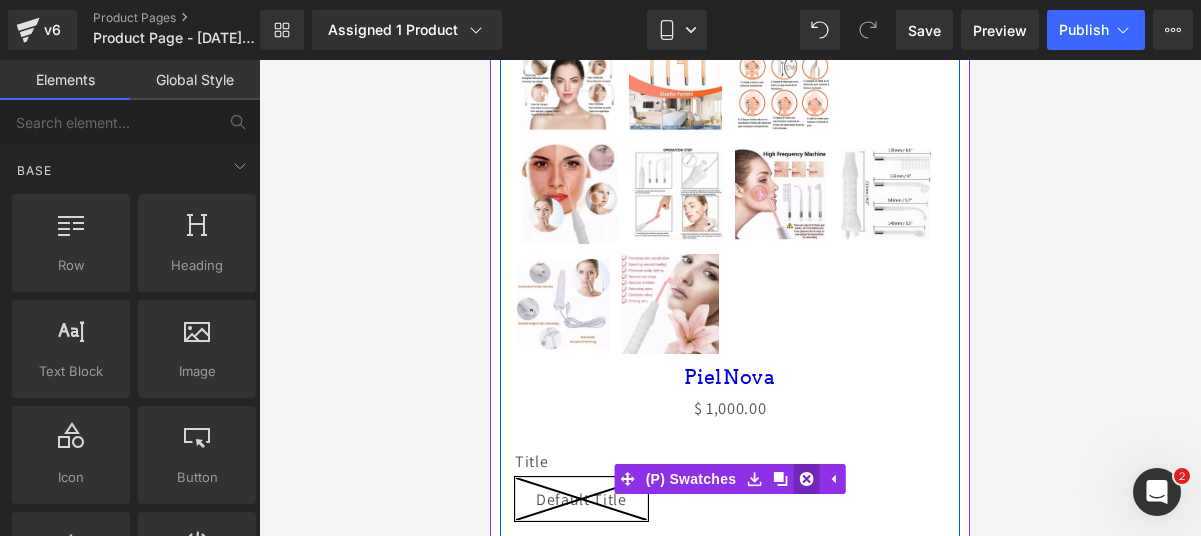 click 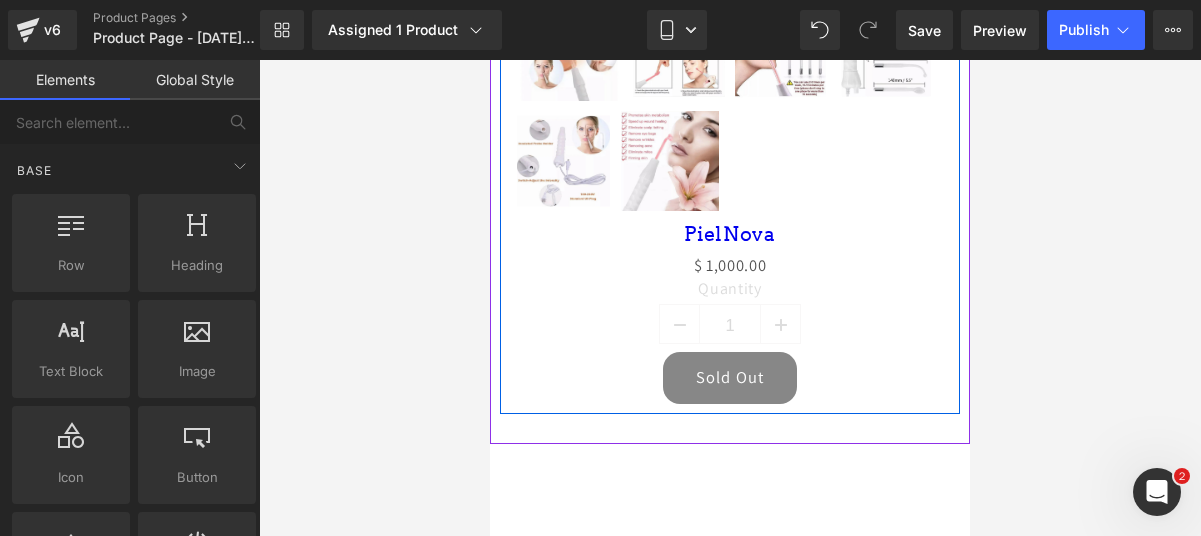 scroll, scrollTop: 828, scrollLeft: 0, axis: vertical 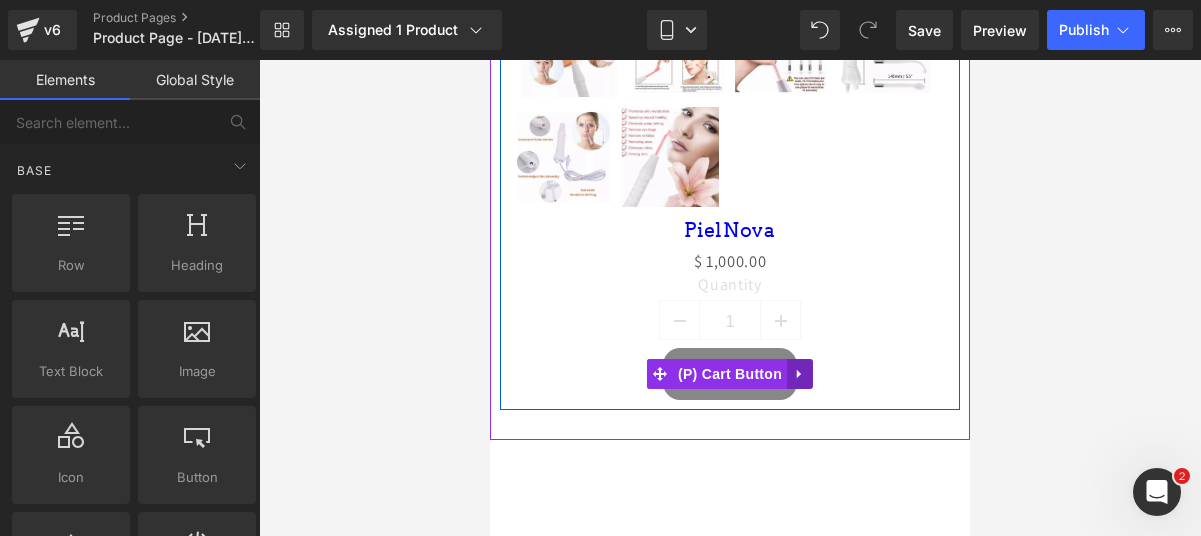 click 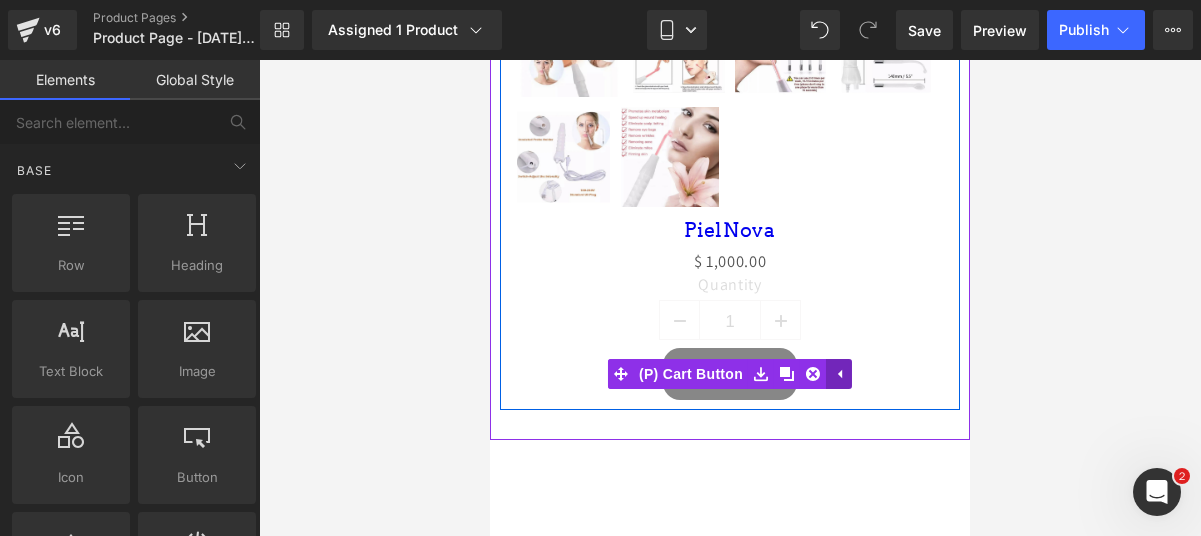 click 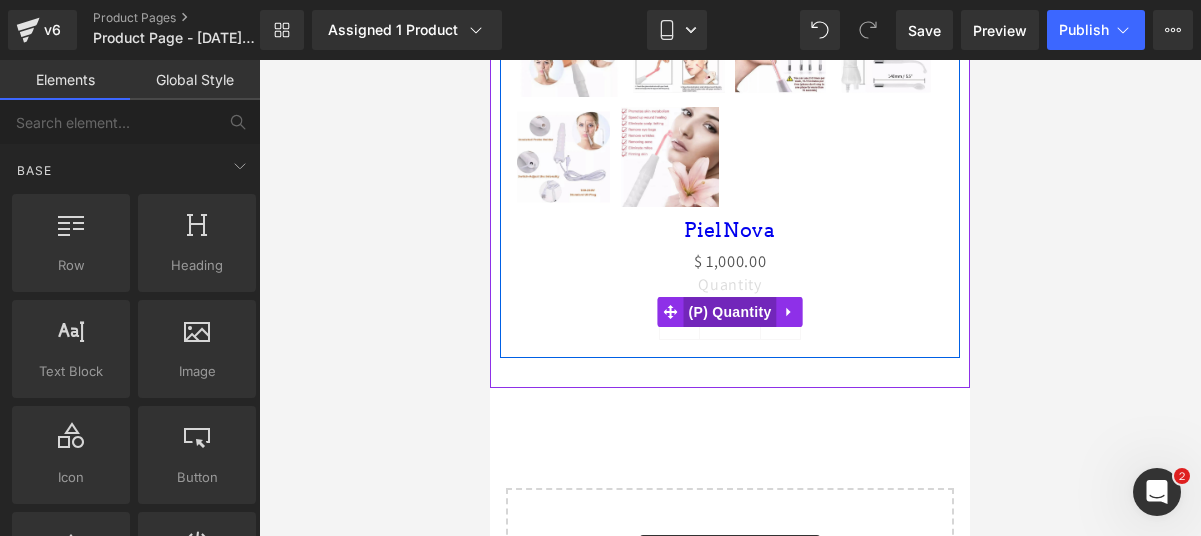 click on "(P) Quantity" at bounding box center [730, 312] 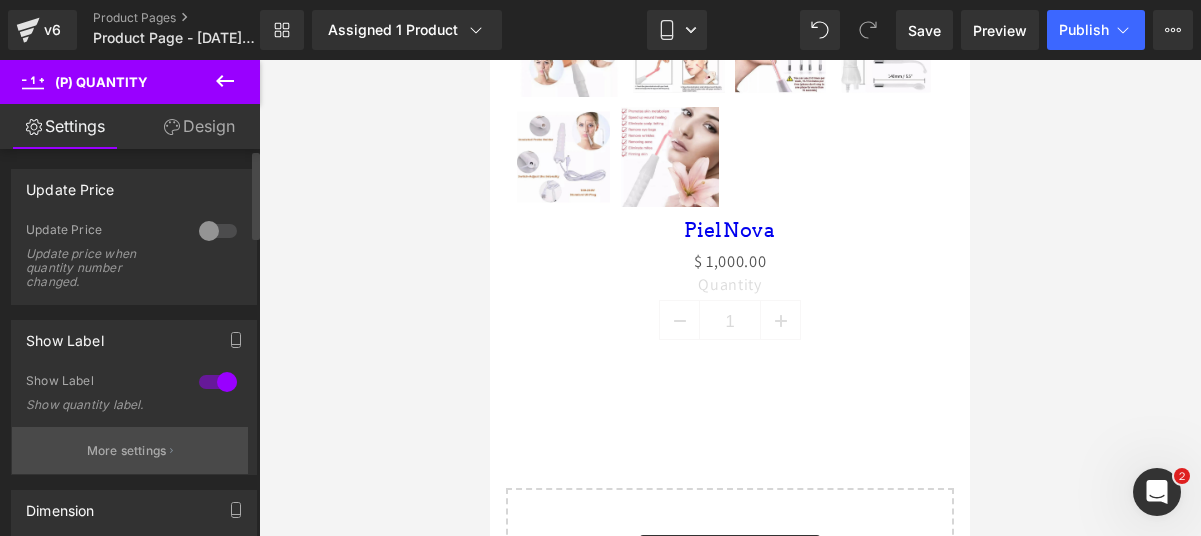 click on "More settings" at bounding box center (130, 450) 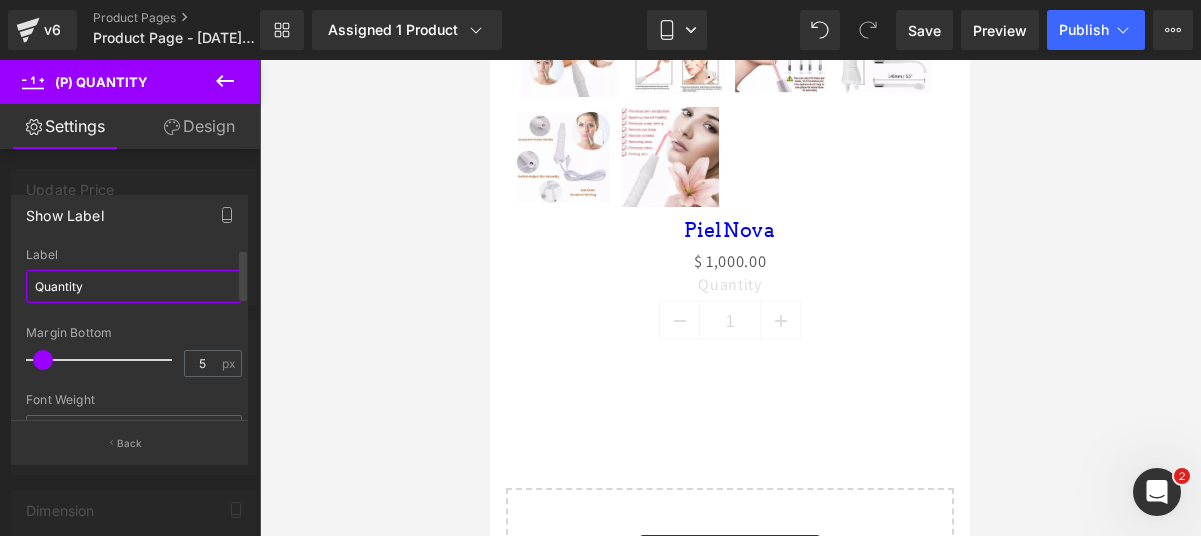 click on "Quantity" at bounding box center [134, 286] 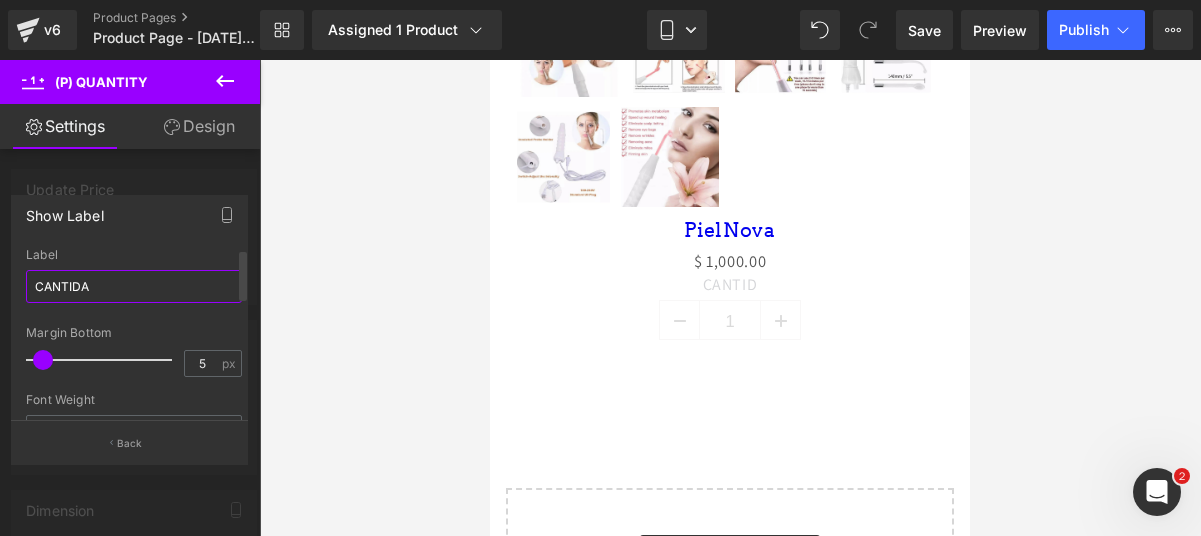 type on "CANTIDAD" 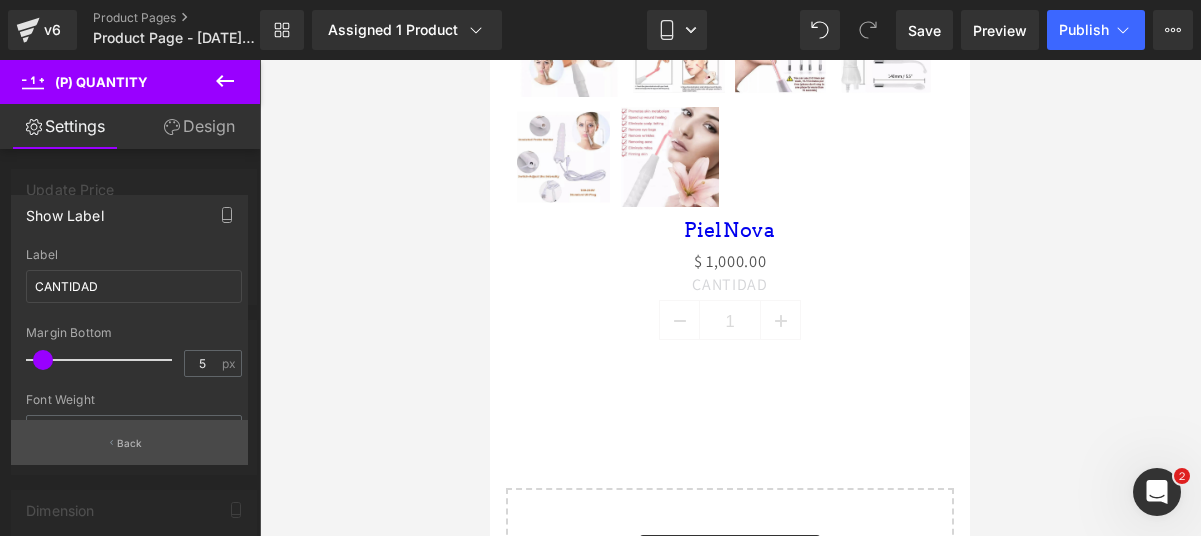 click on "Back" at bounding box center [129, 442] 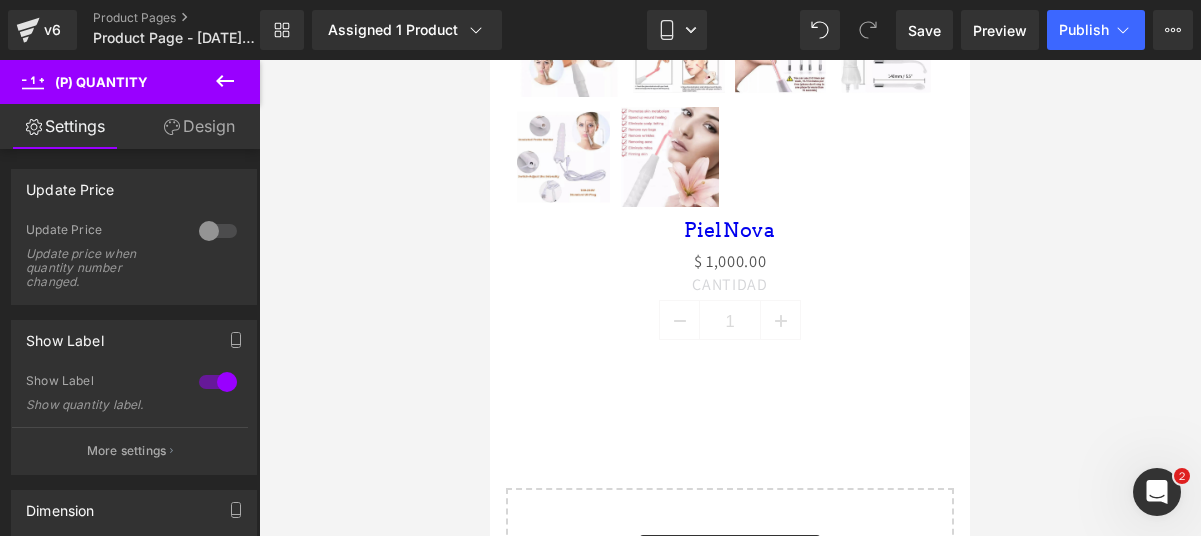 click 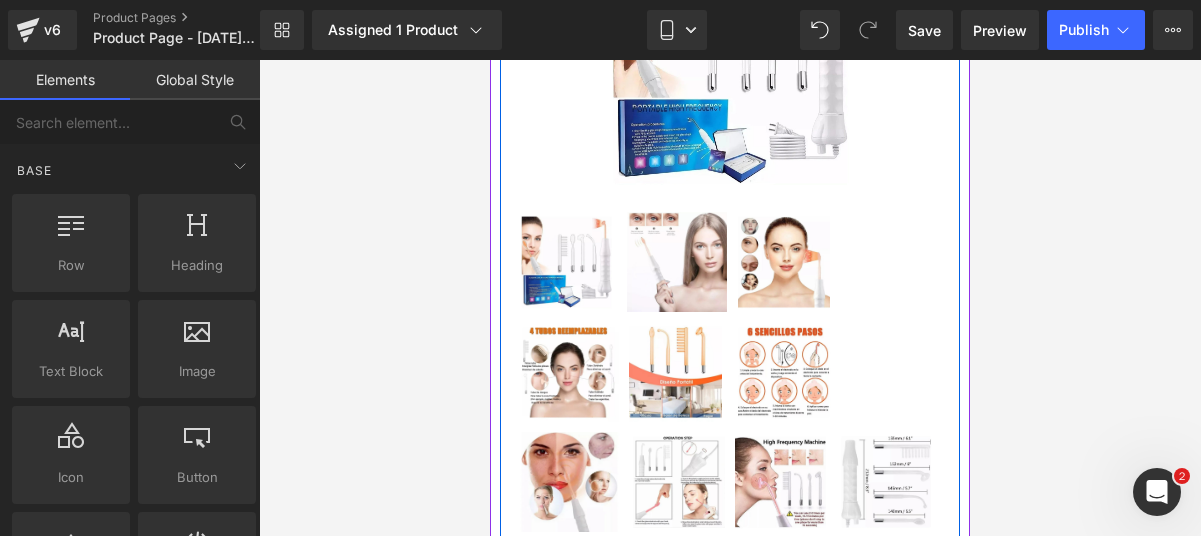 scroll, scrollTop: 0, scrollLeft: 0, axis: both 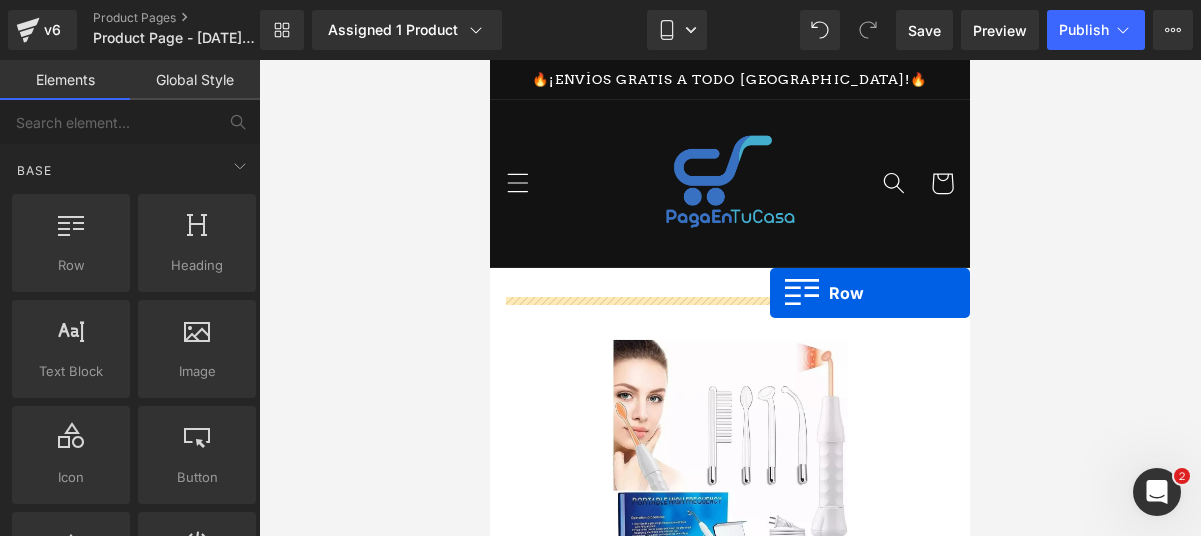 drag, startPoint x: 580, startPoint y: 295, endPoint x: 770, endPoint y: 293, distance: 190.01053 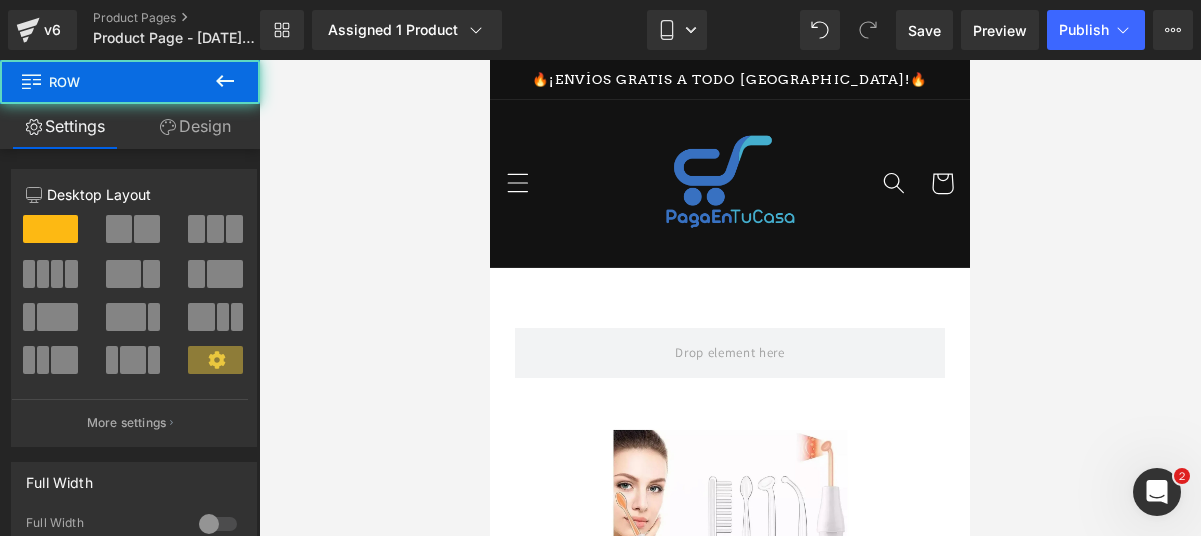 click 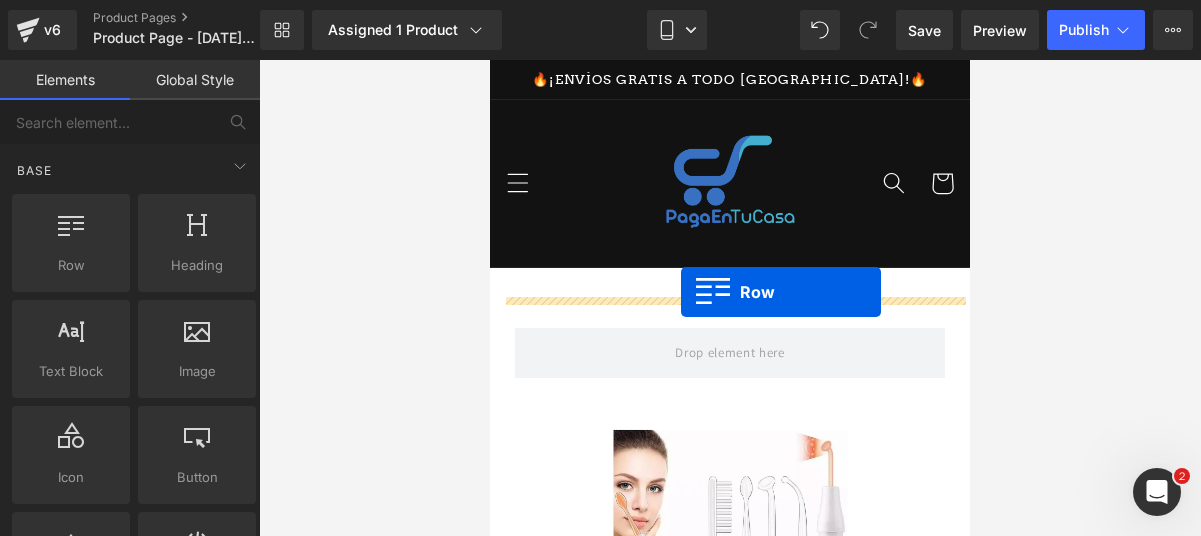 drag, startPoint x: 560, startPoint y: 325, endPoint x: 681, endPoint y: 292, distance: 125.4193 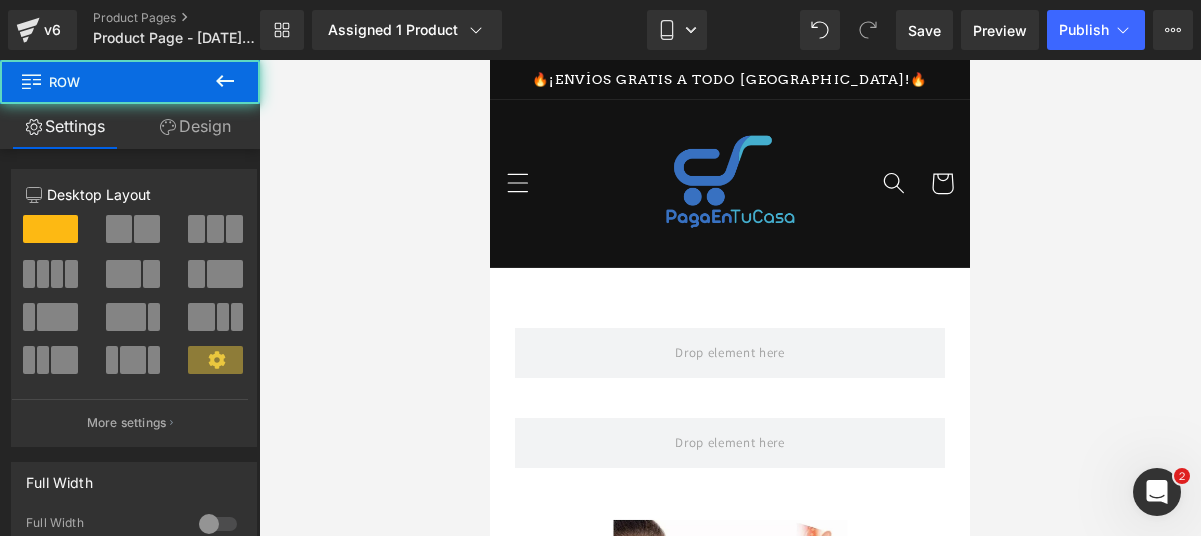 click 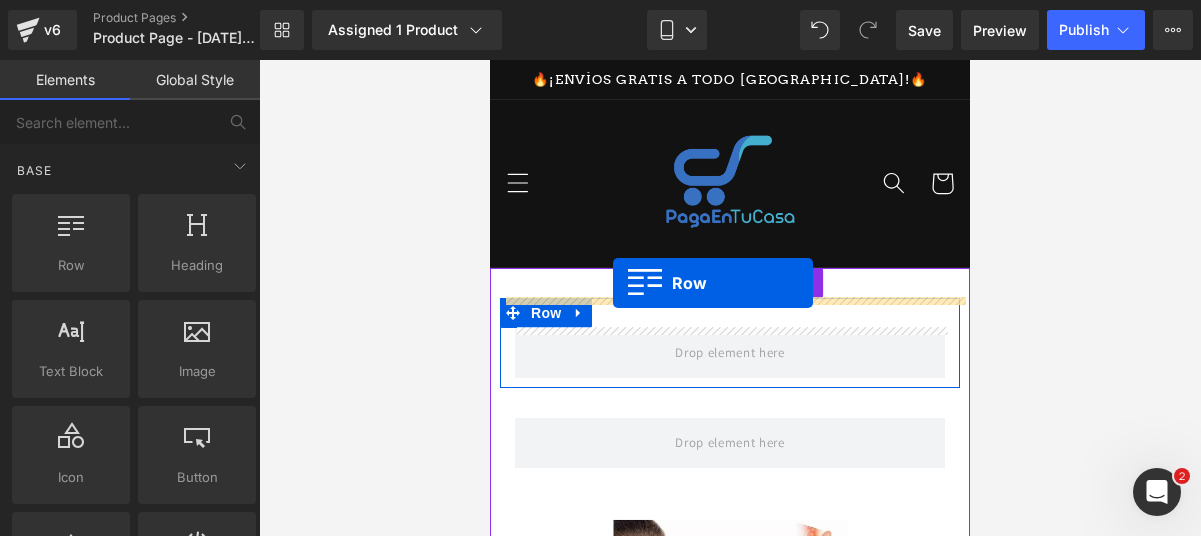 drag, startPoint x: 562, startPoint y: 333, endPoint x: 613, endPoint y: 283, distance: 71.42129 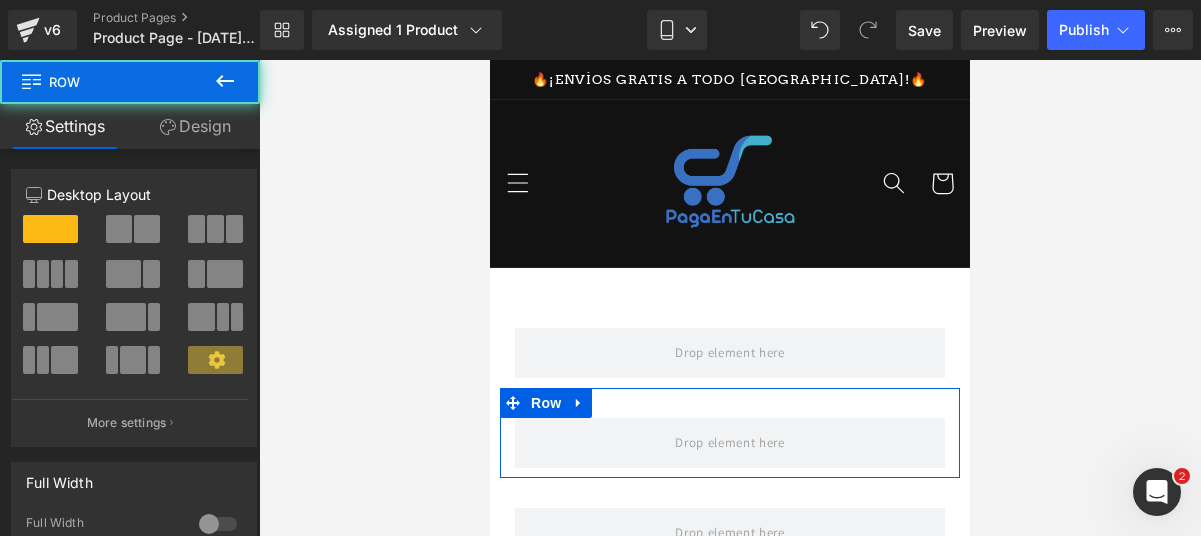click 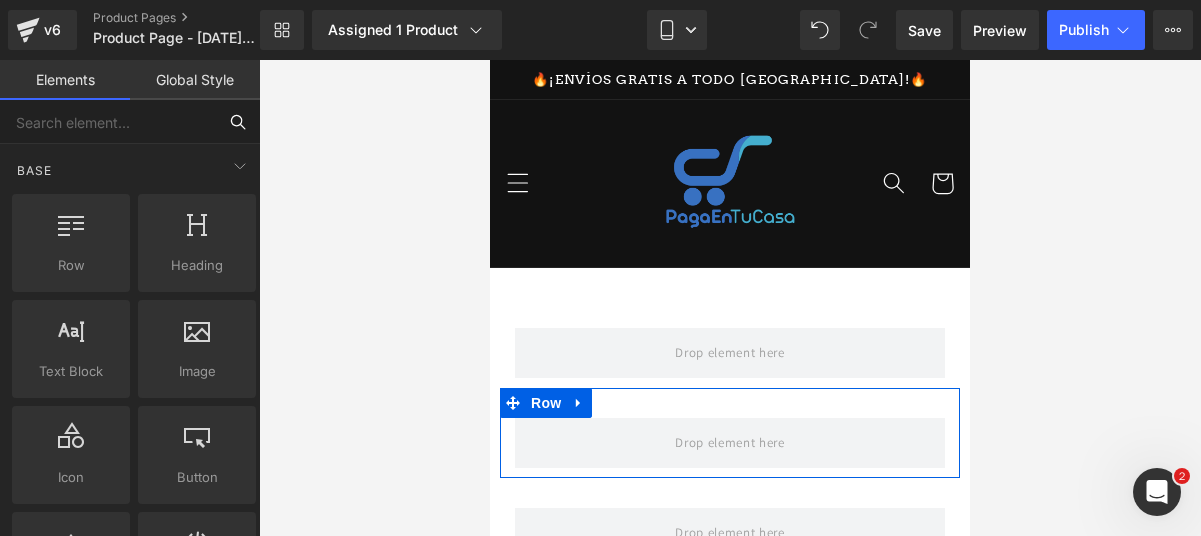 click at bounding box center (108, 122) 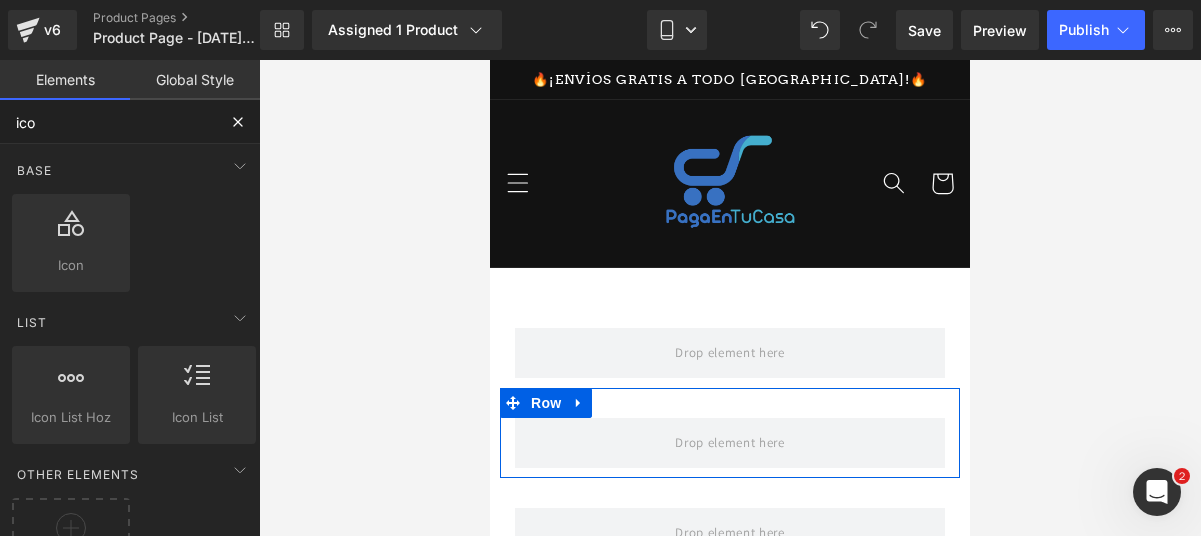 type on "icon" 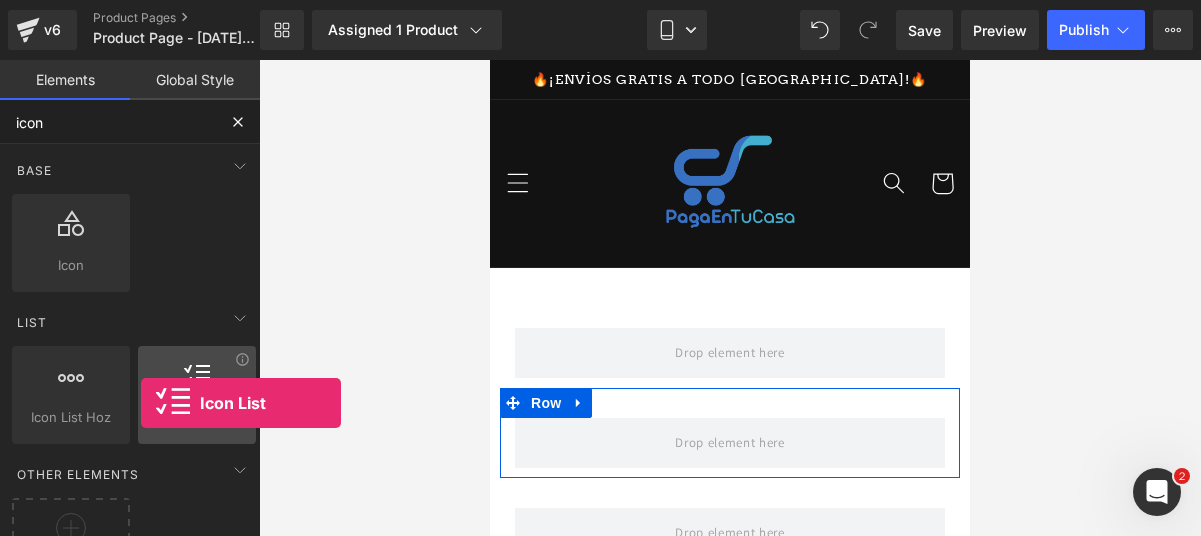 click at bounding box center [197, 384] 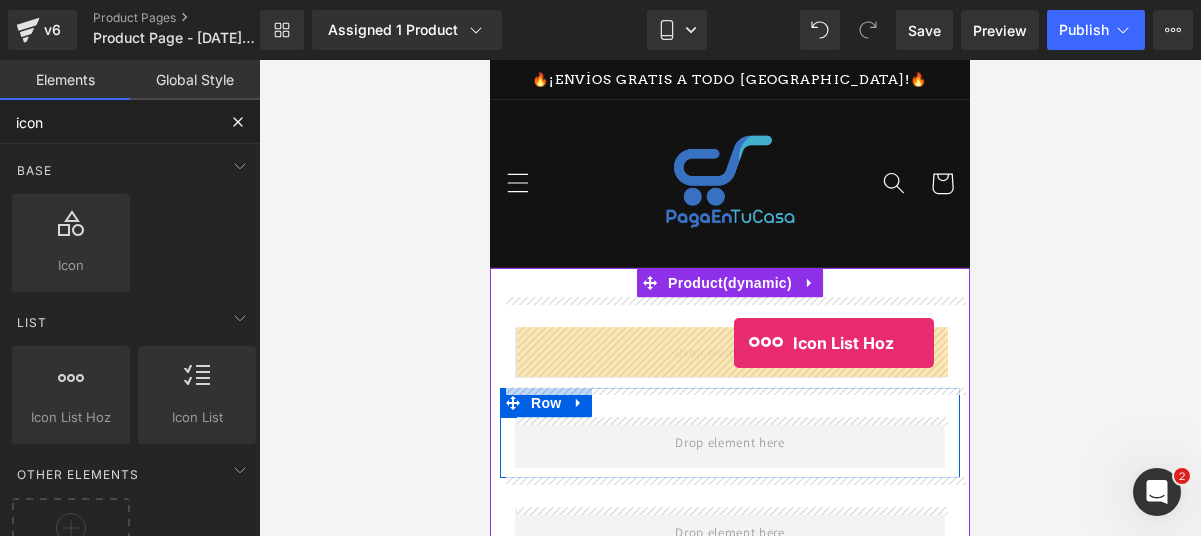 drag, startPoint x: 587, startPoint y: 454, endPoint x: 732, endPoint y: 341, distance: 183.83145 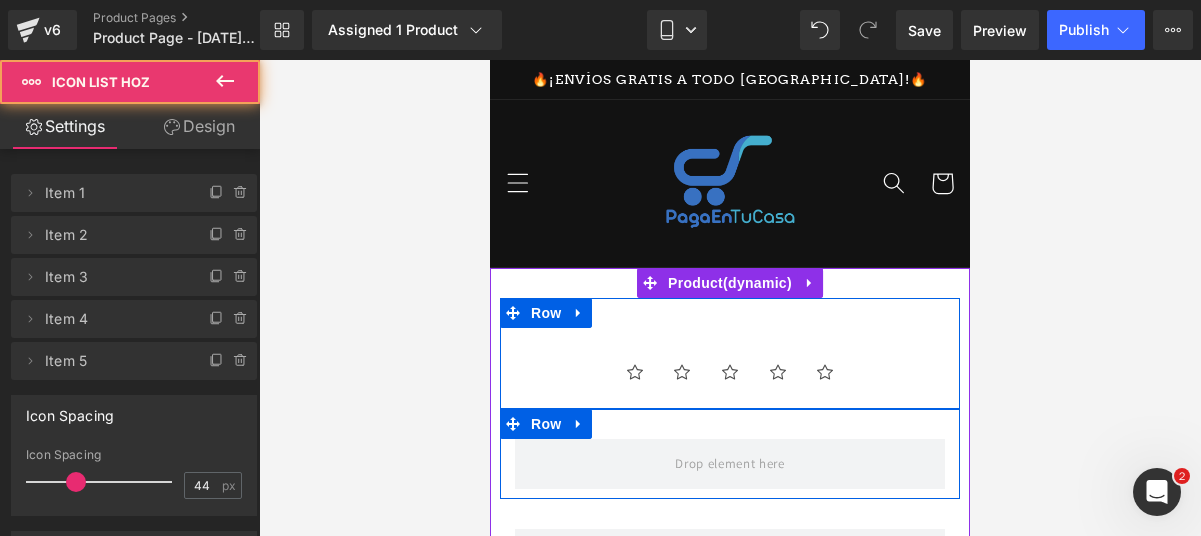 click at bounding box center [730, 298] 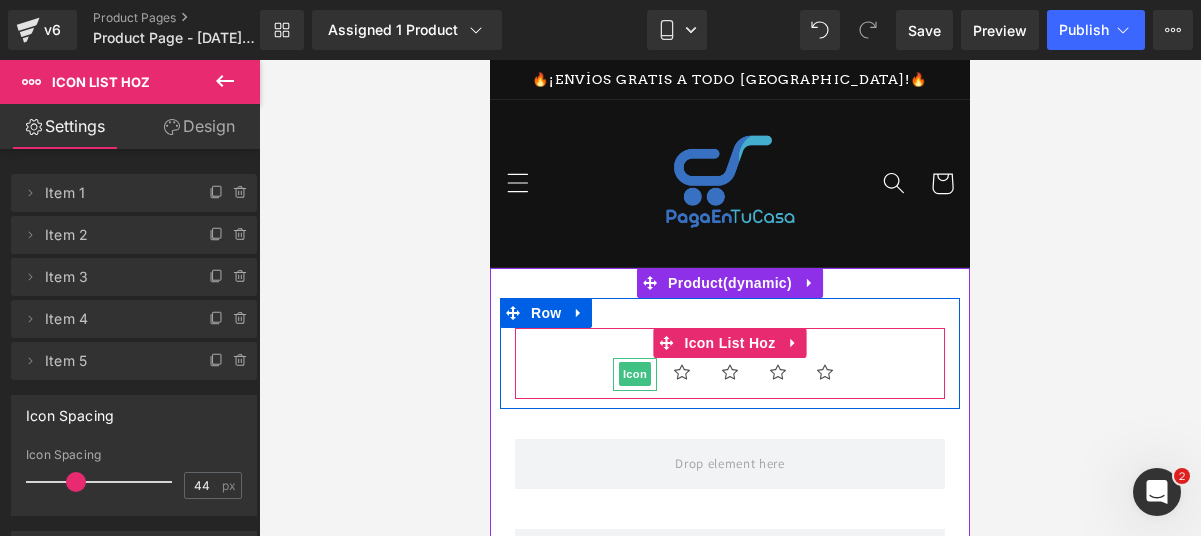 click on "Icon" at bounding box center (635, 374) 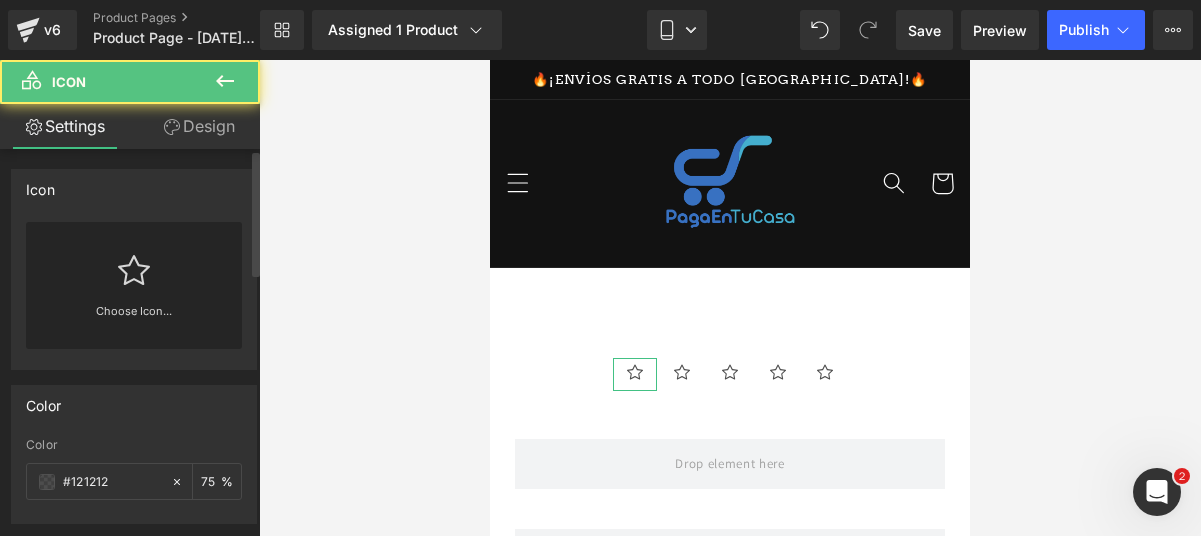 click 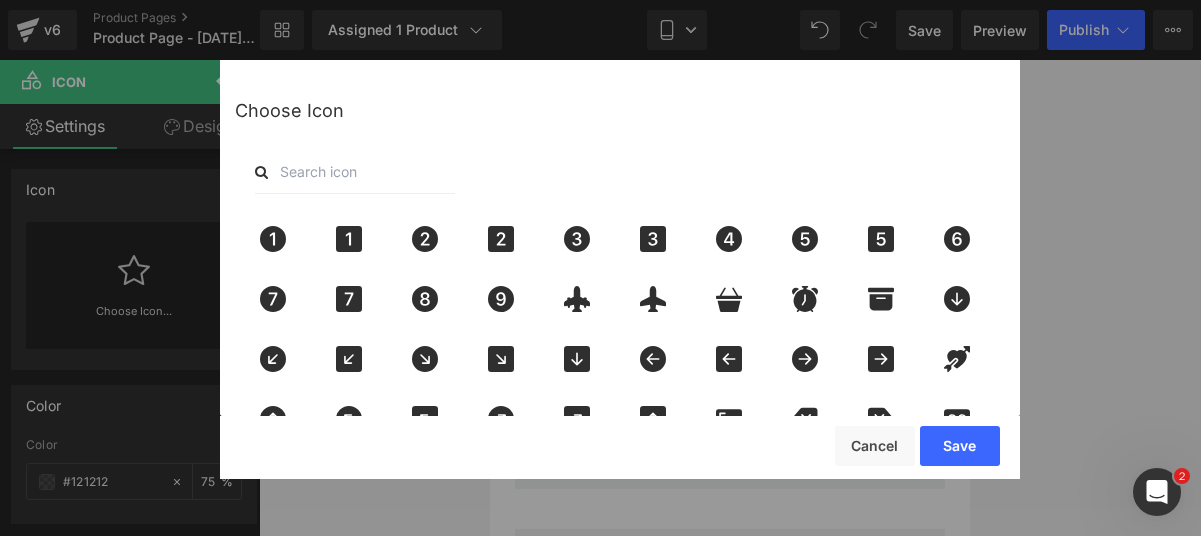 click at bounding box center [355, 172] 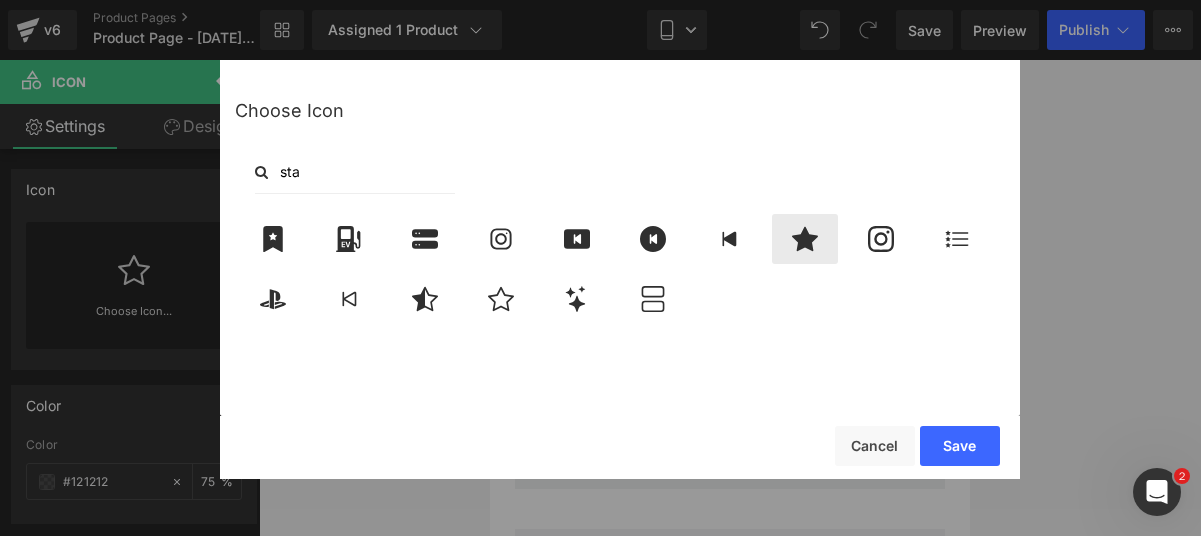 click 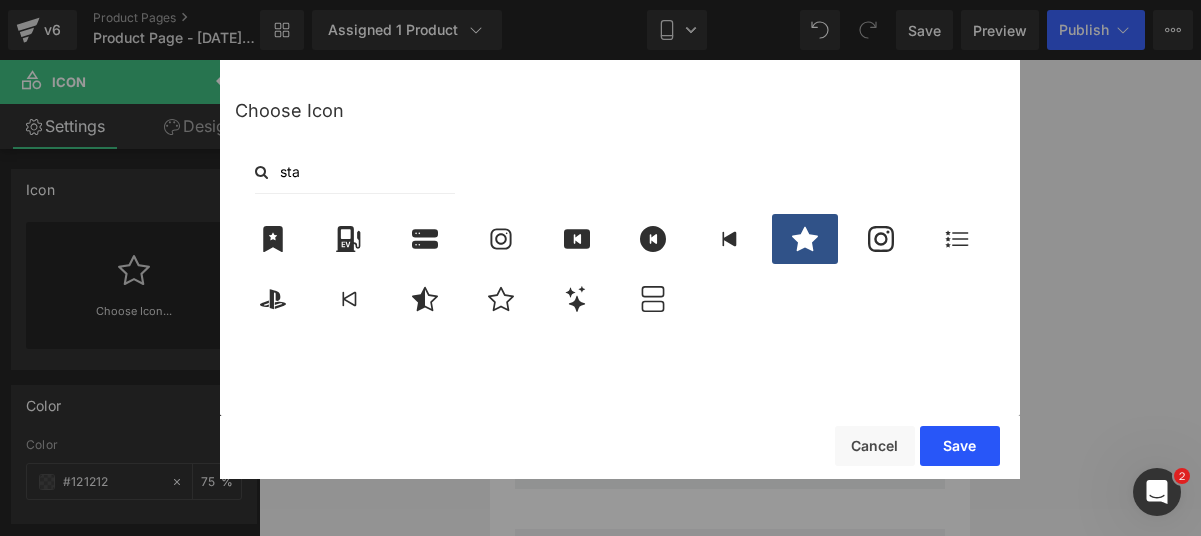 click on "Save" at bounding box center (960, 446) 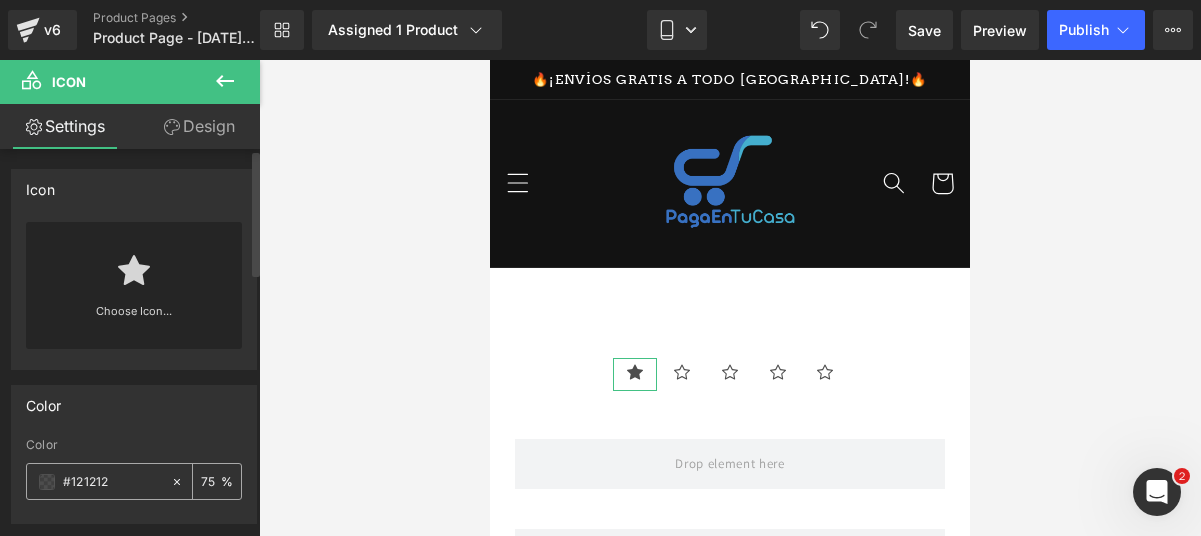 click at bounding box center (47, 482) 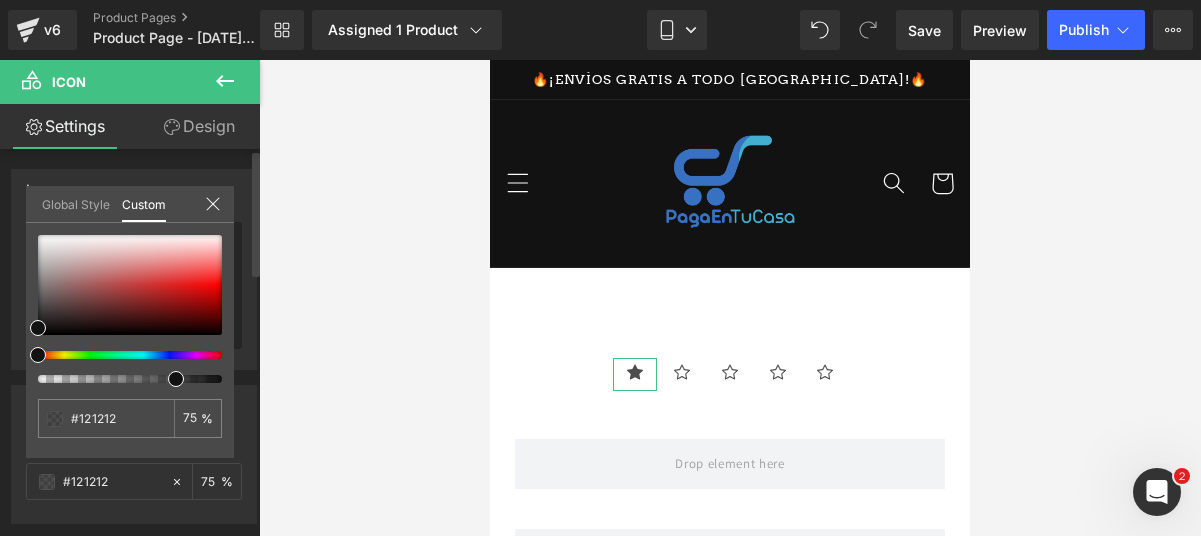 type on "#111111" 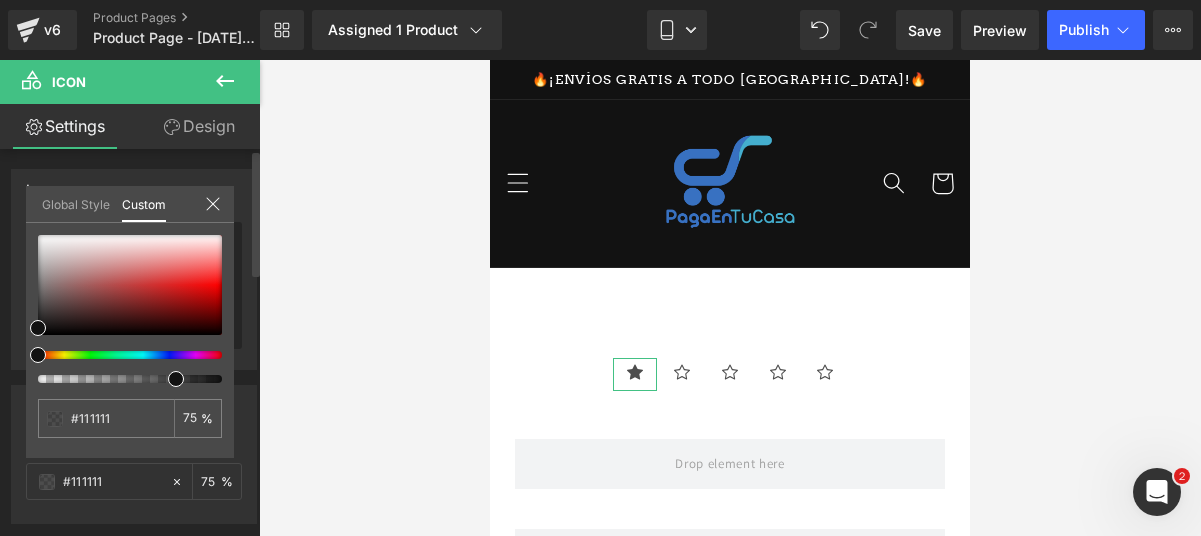 click at bounding box center (122, 355) 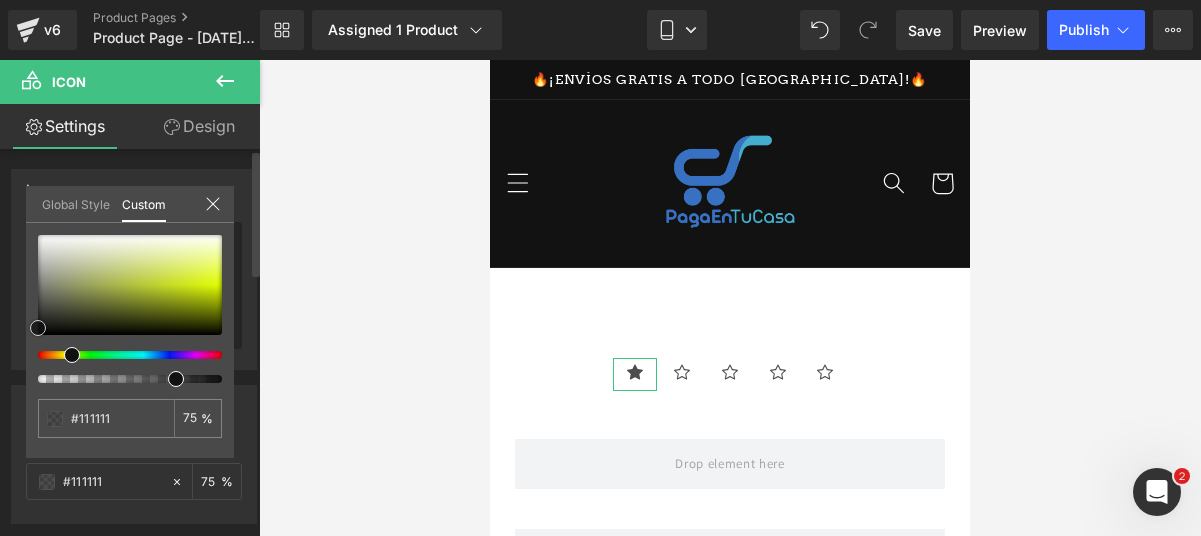 type on "#e5f852" 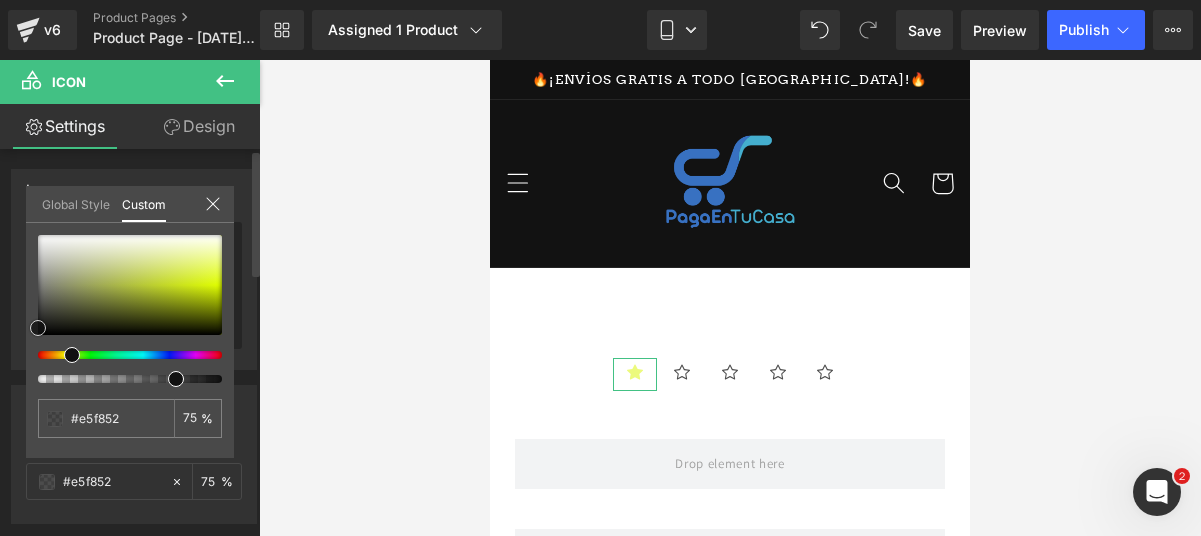 click at bounding box center [130, 285] 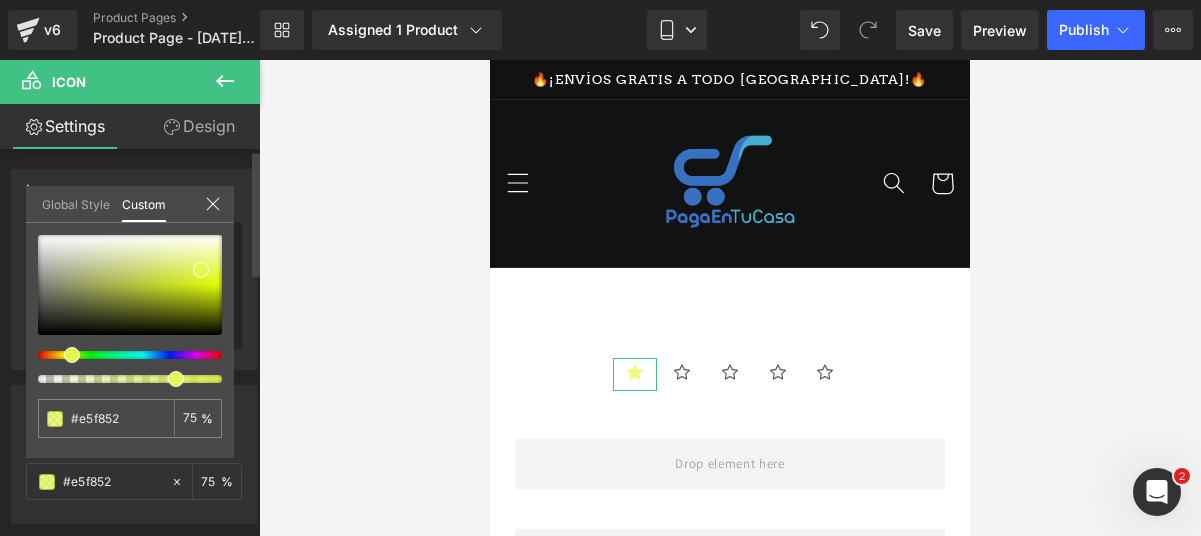 type on "#c3f753" 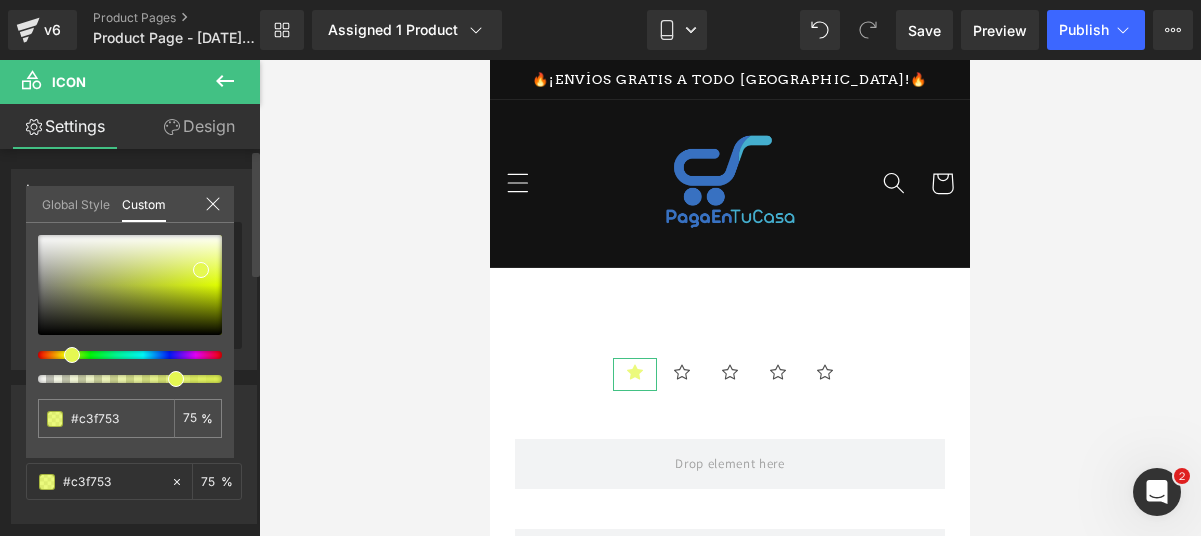 type on "#c8f654" 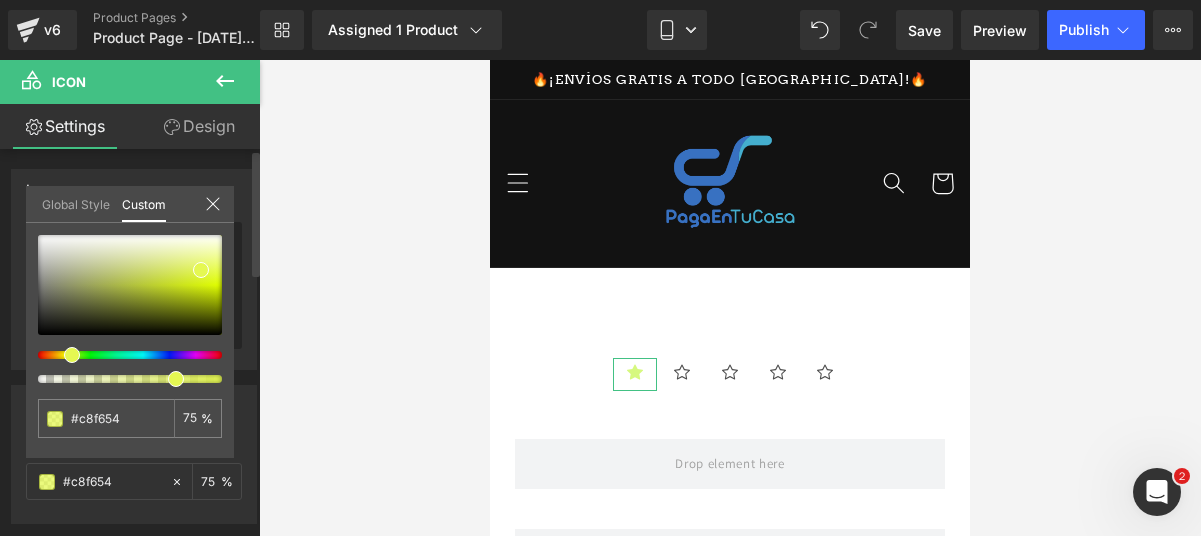 type on "#d3f655" 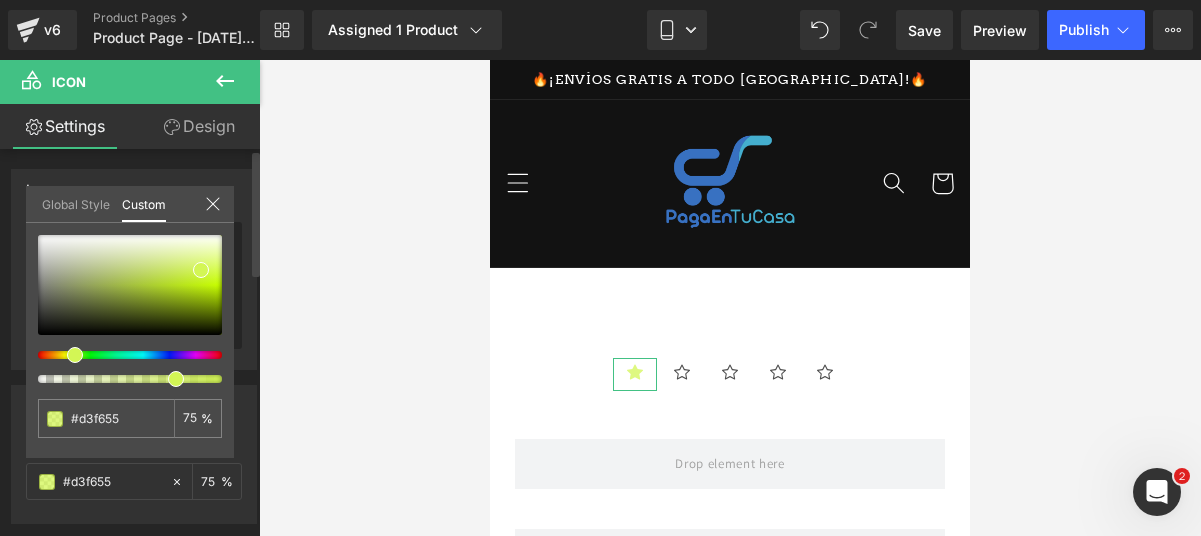 type on "#d8f655" 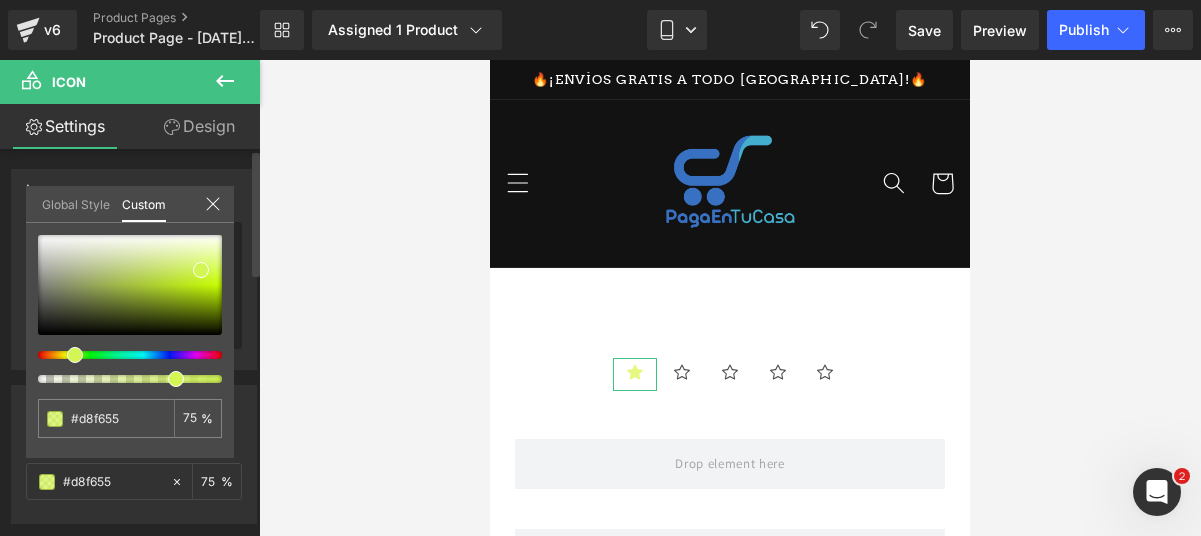 type on "#ddf655" 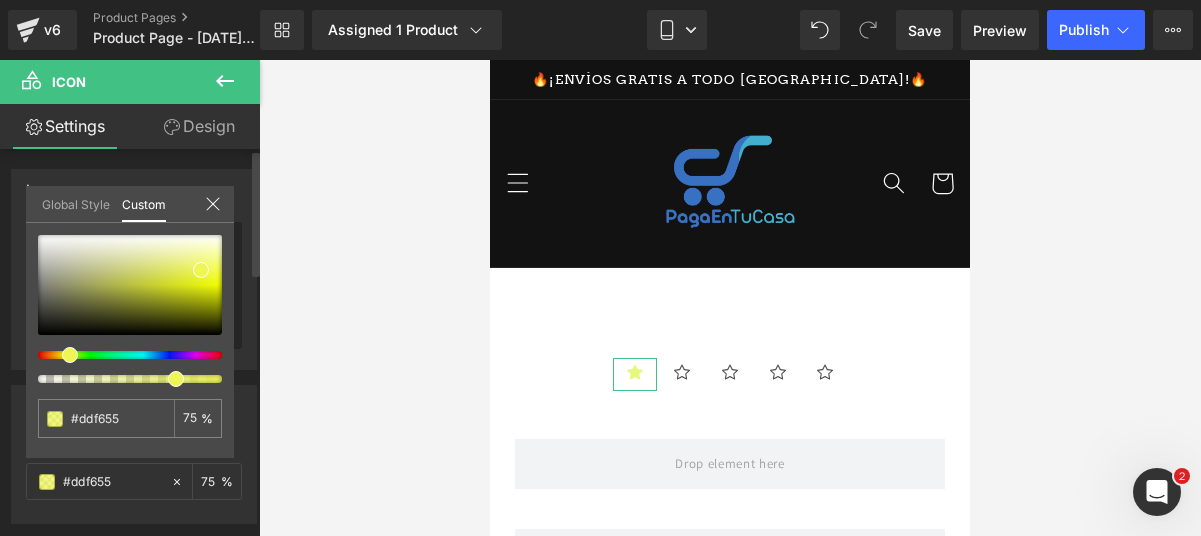 type on "#e8f655" 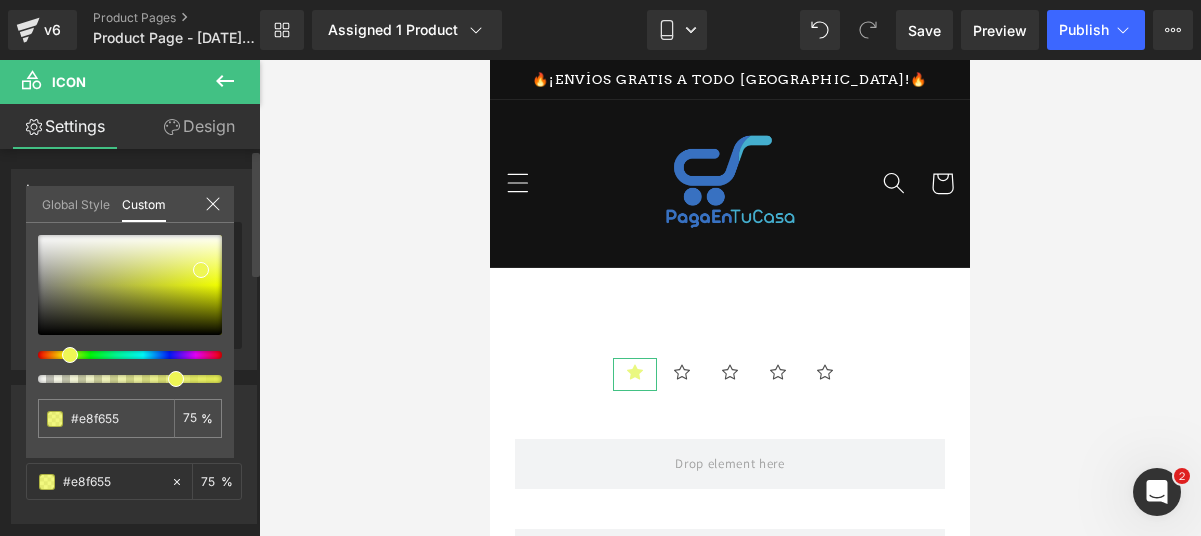 type on "#e3f655" 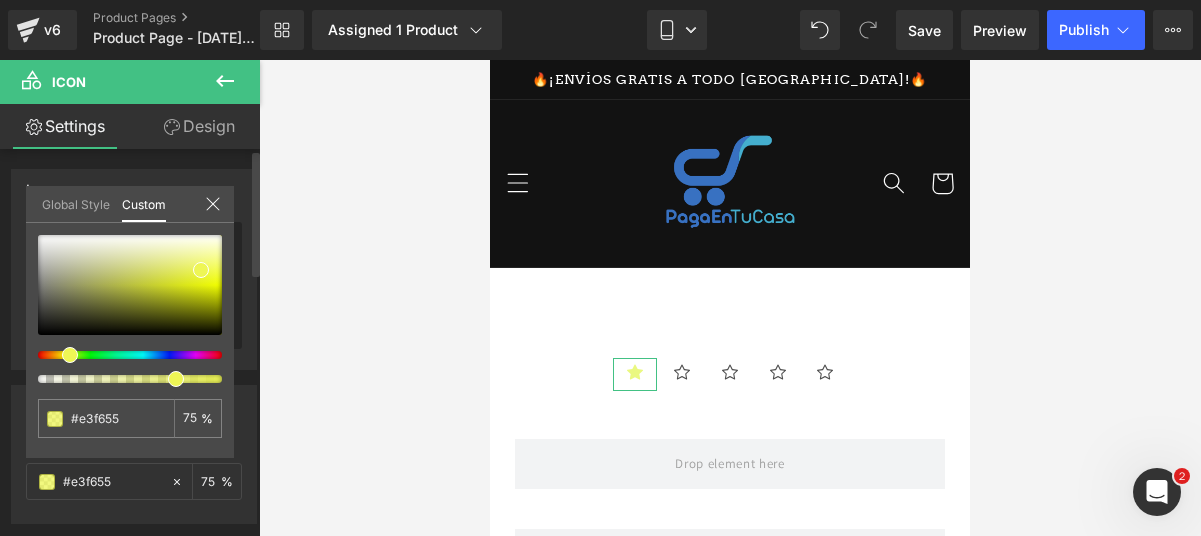 type on "#d8f655" 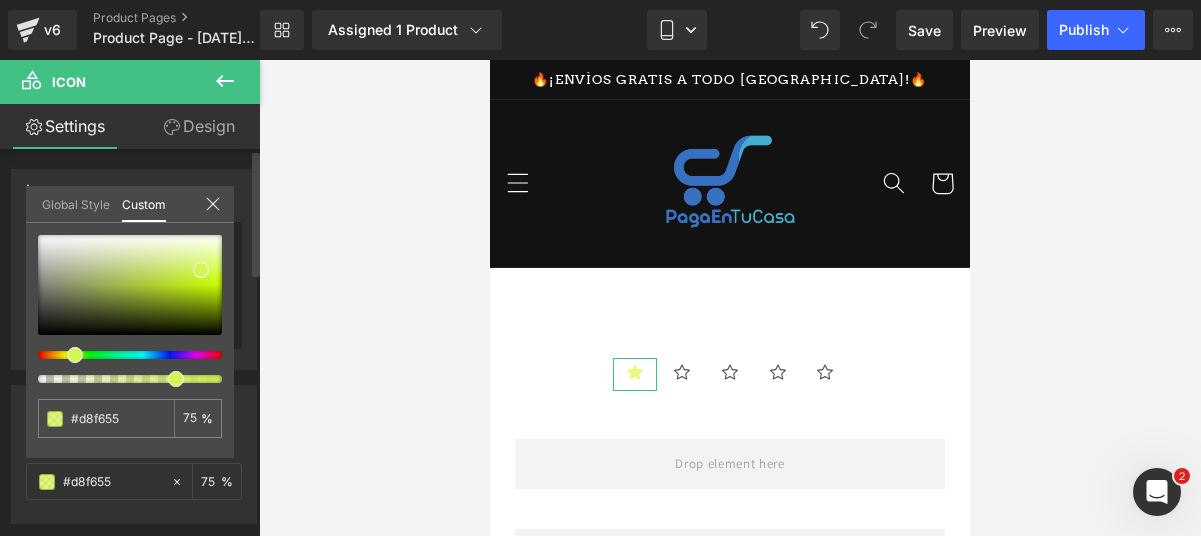 type on "#d3f655" 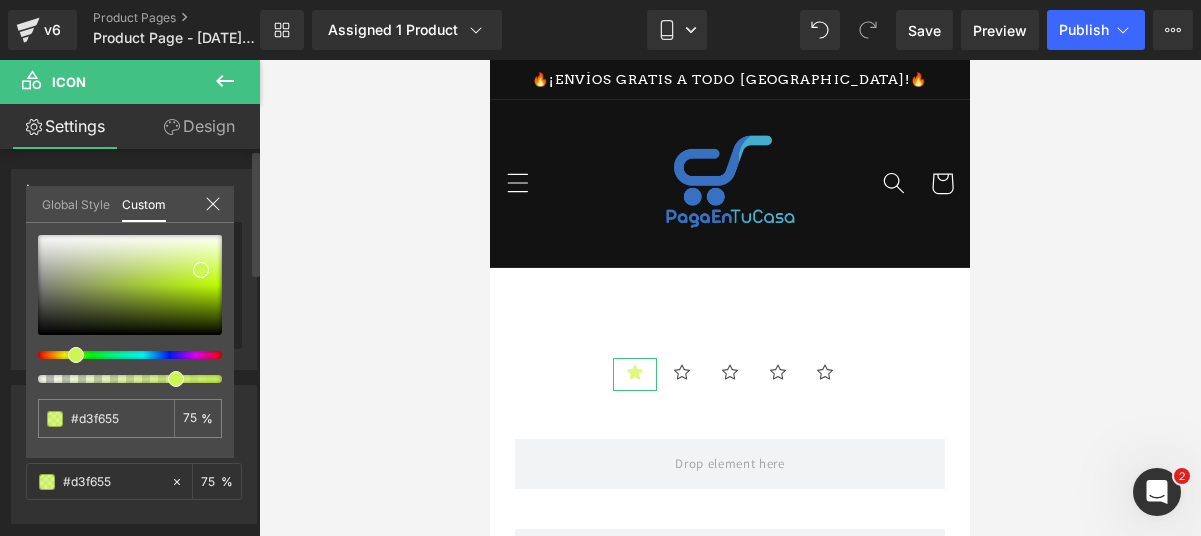 type on "#d8f655" 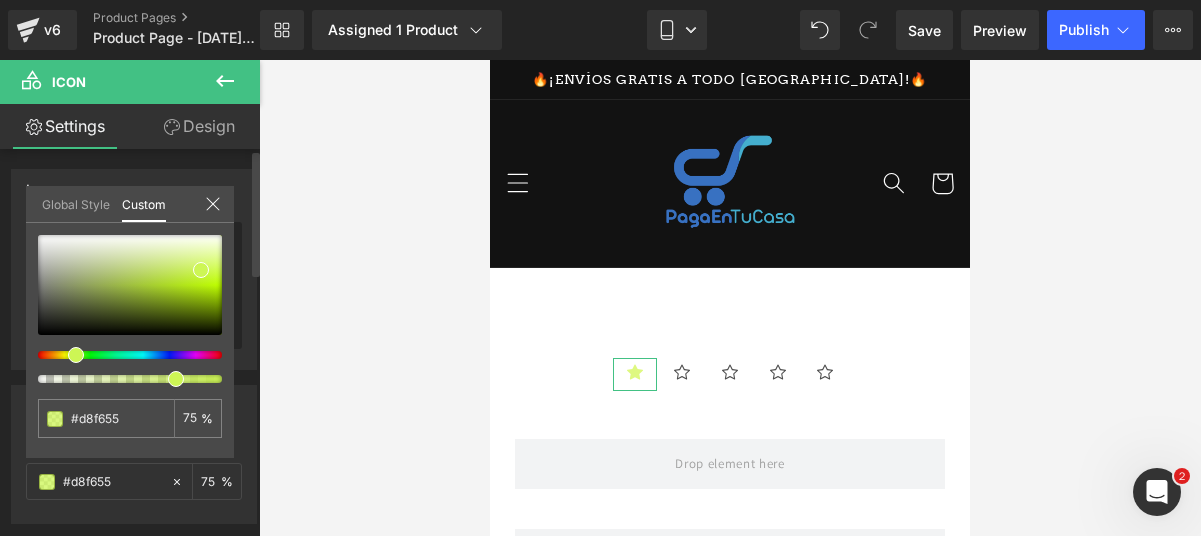 type on "#ddf655" 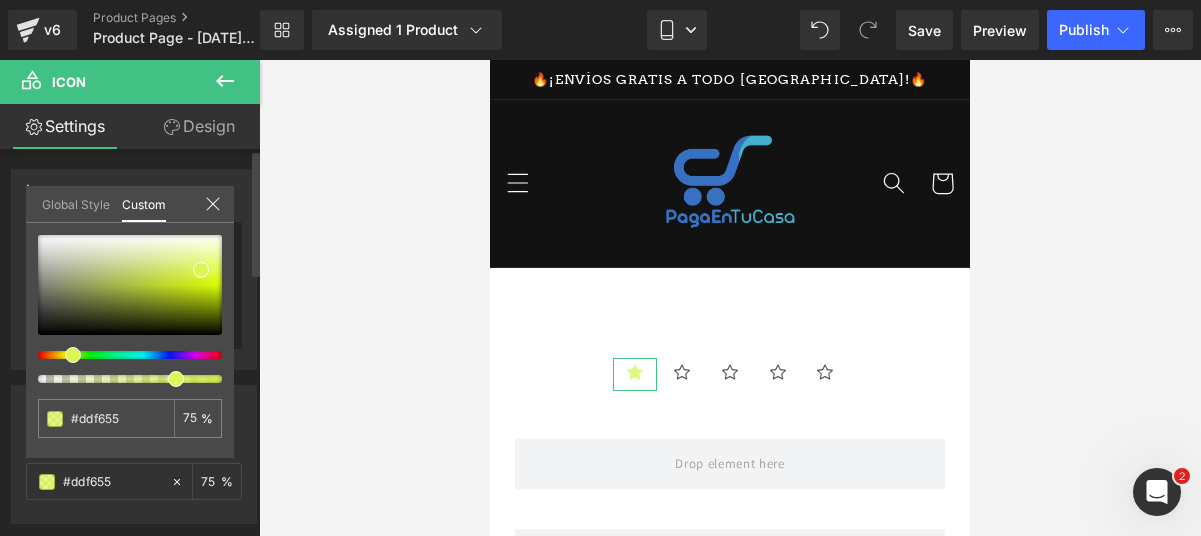 type on "#e3f655" 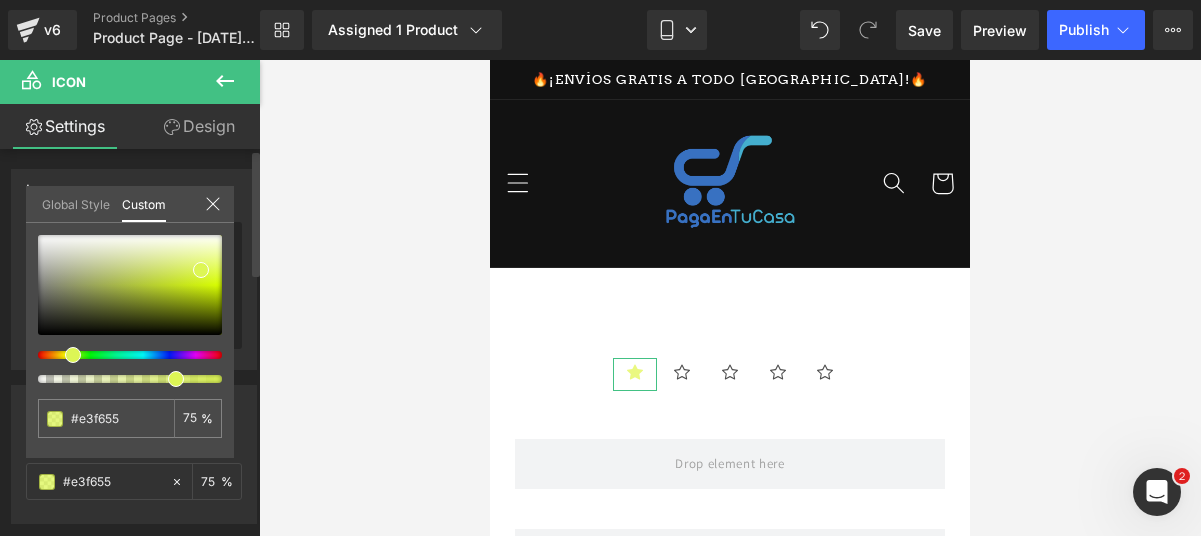 type on "#e8f655" 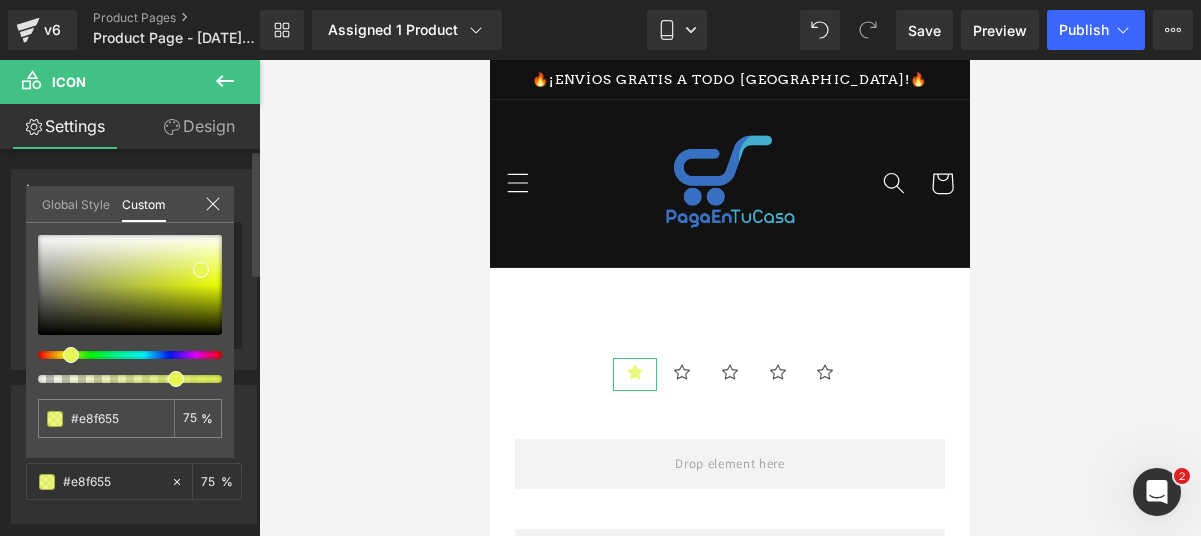 type on "#eef655" 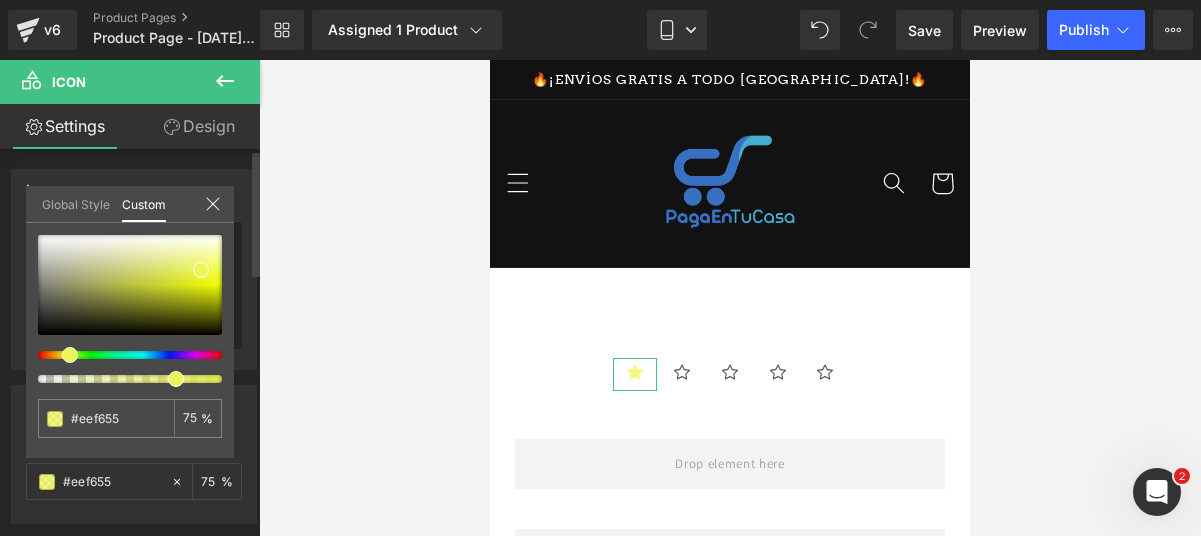 click at bounding box center [70, 355] 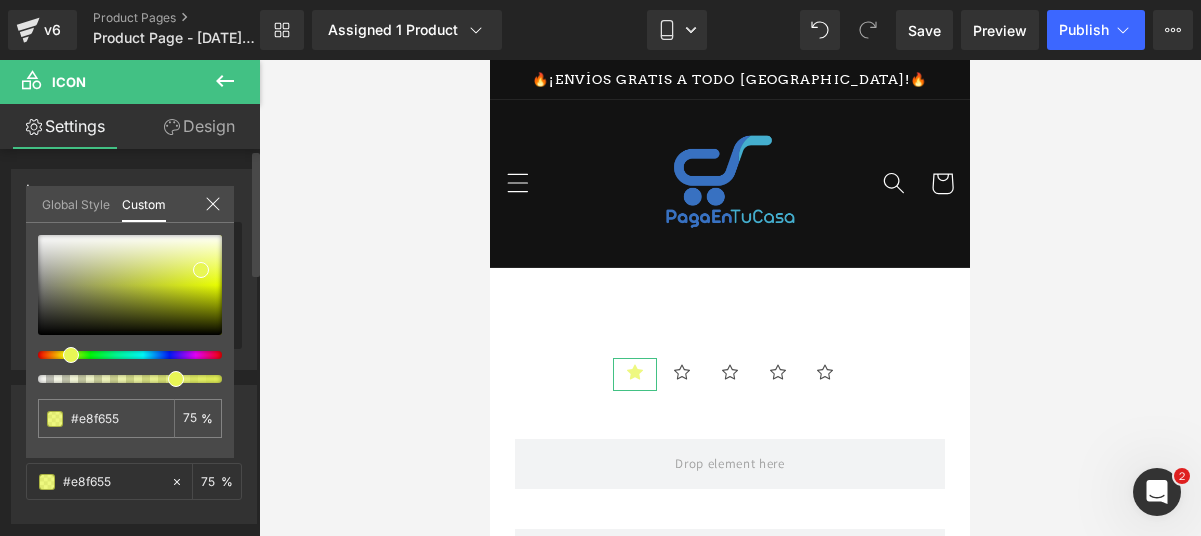 click 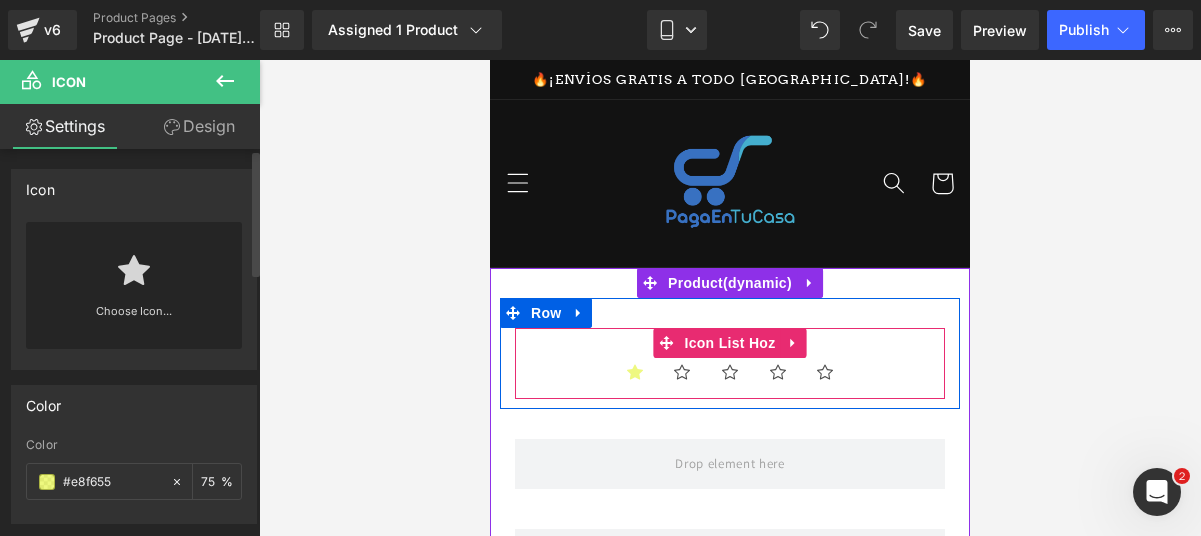 click on "Icon
Icon
Icon
Icon
Icon" at bounding box center (730, 379) 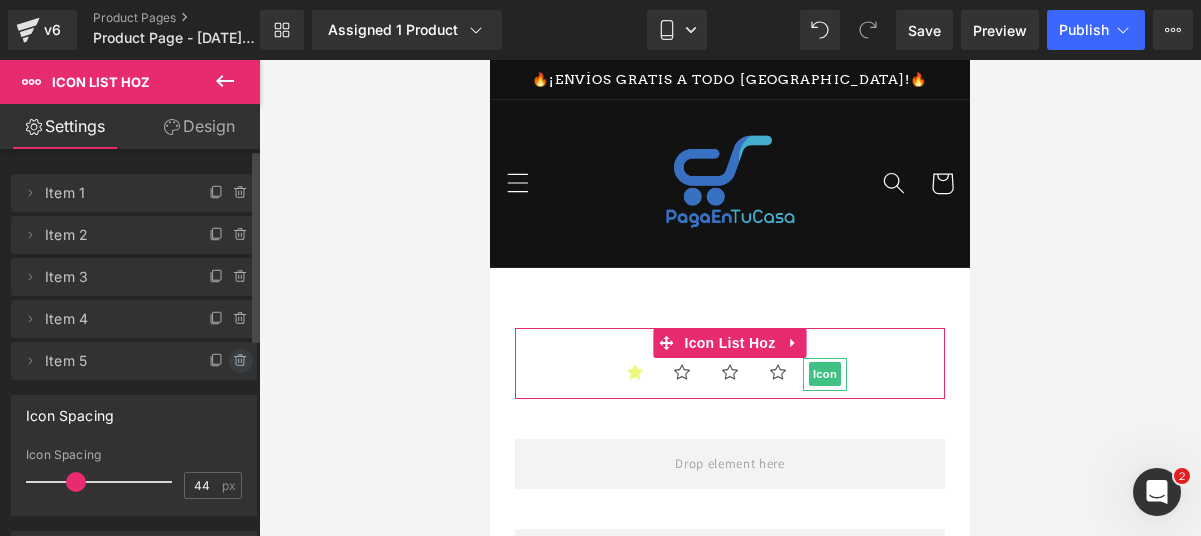 click at bounding box center [241, 361] 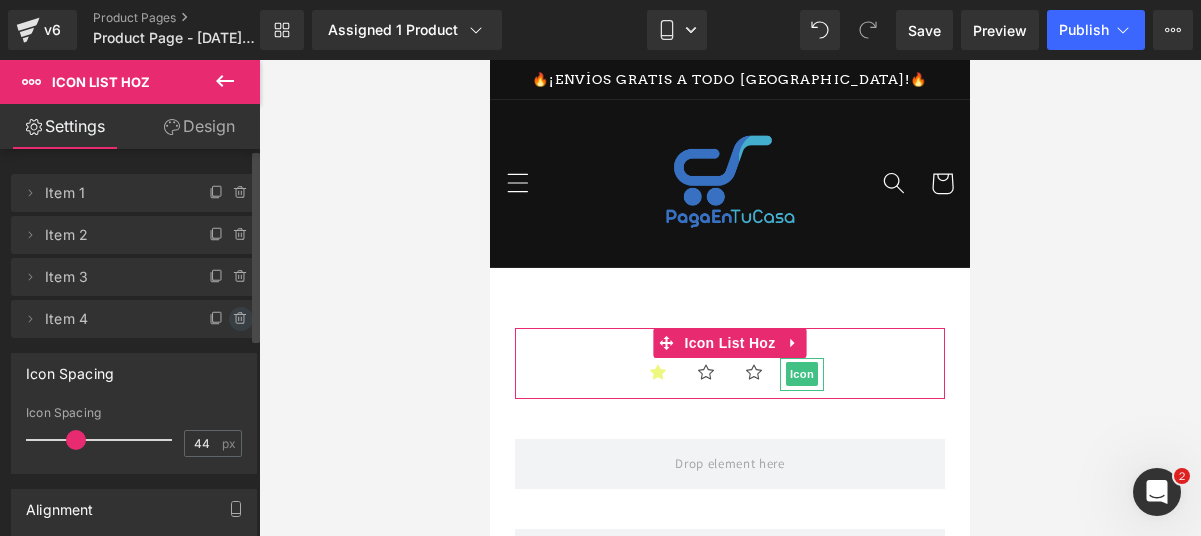 click 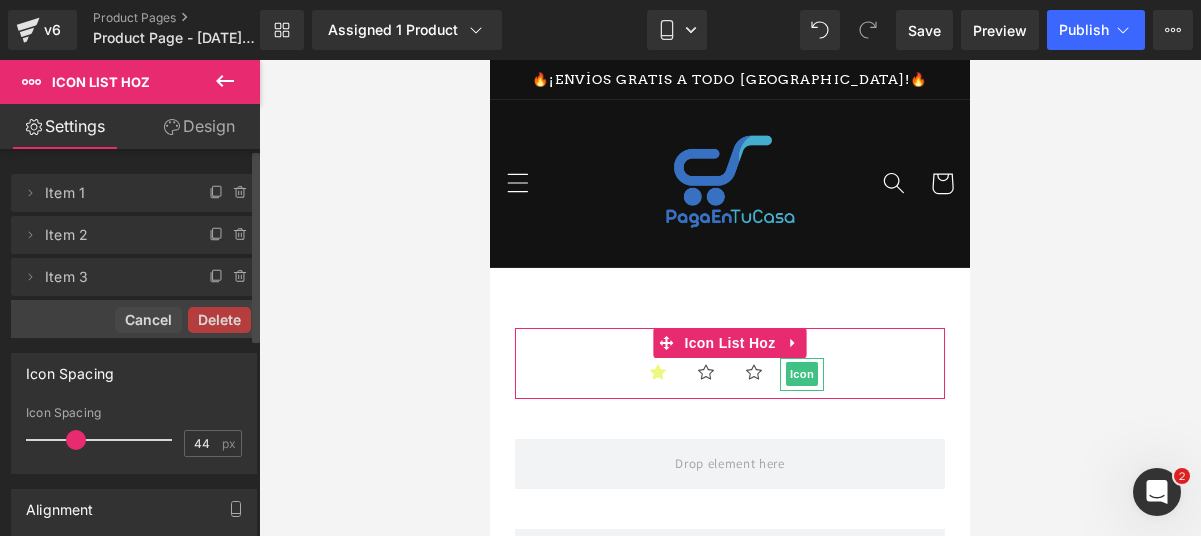 click on "Delete" at bounding box center (219, 320) 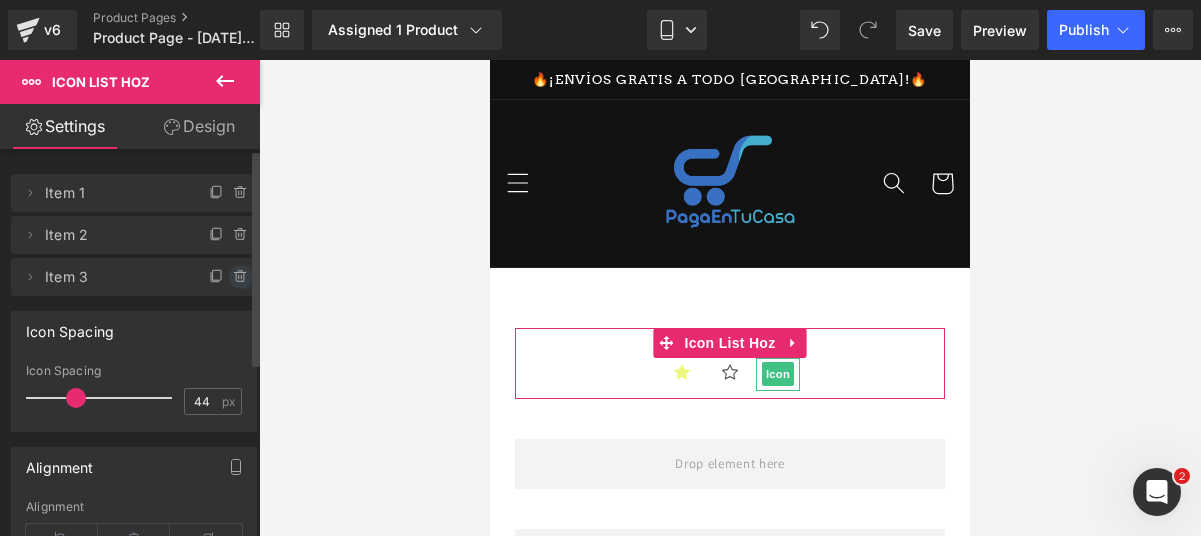 click 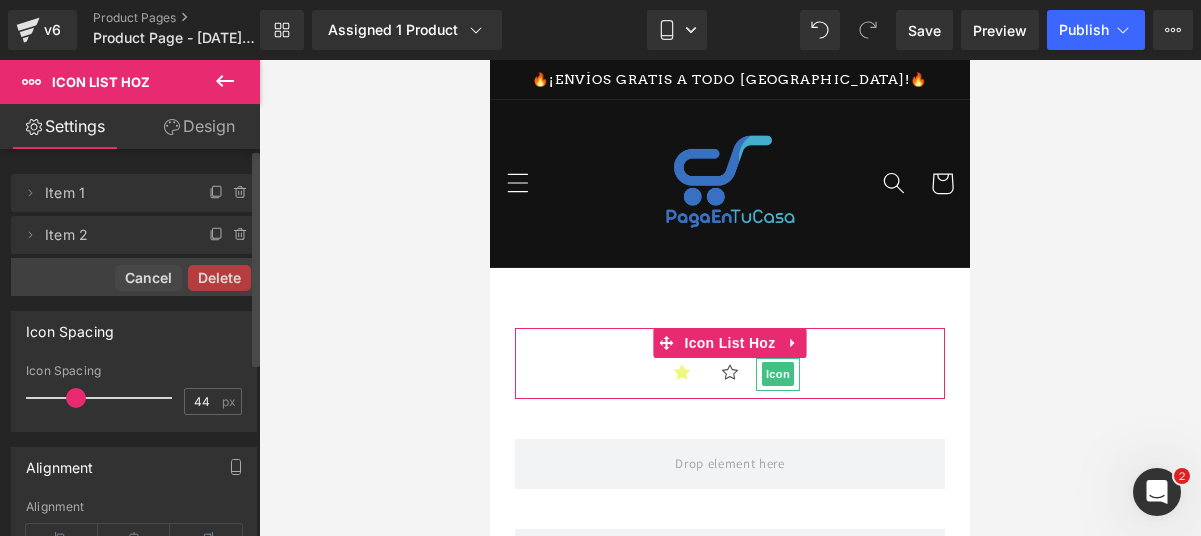 click on "Delete" at bounding box center [219, 278] 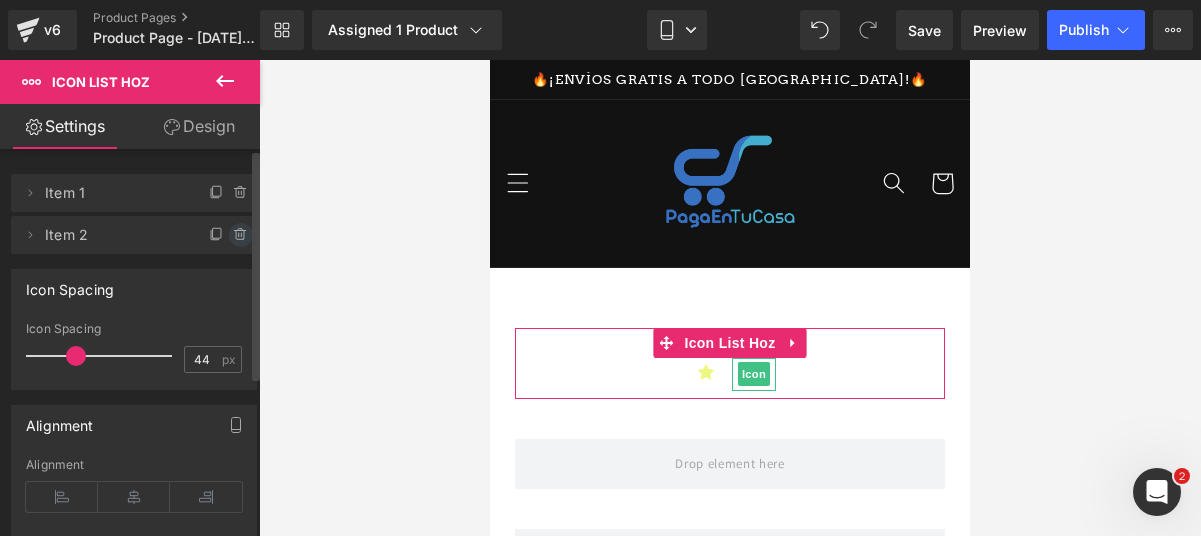 click at bounding box center (241, 235) 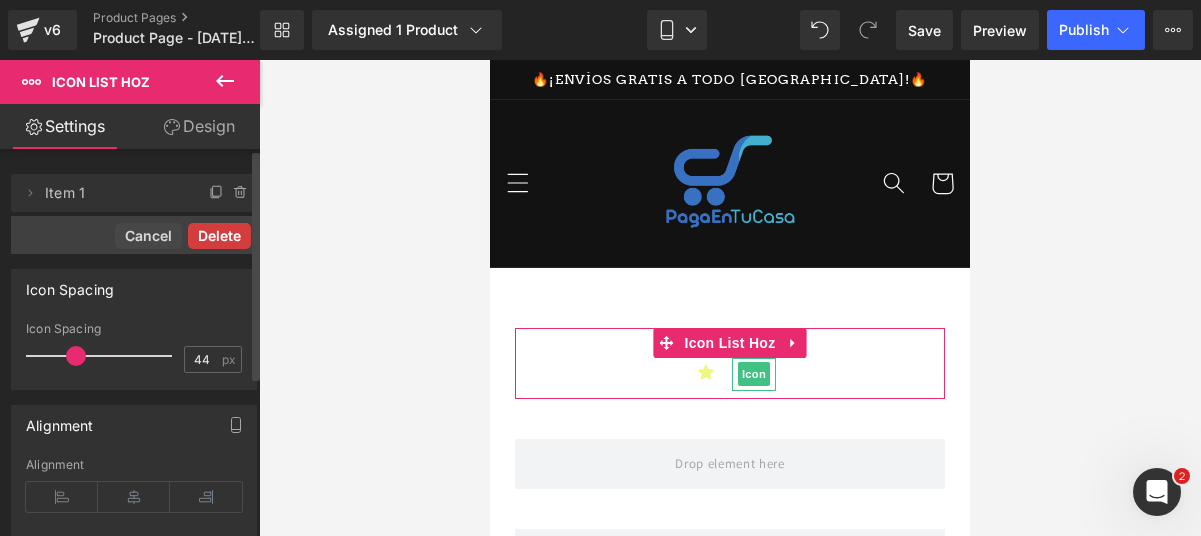 click on "Delete" at bounding box center (219, 236) 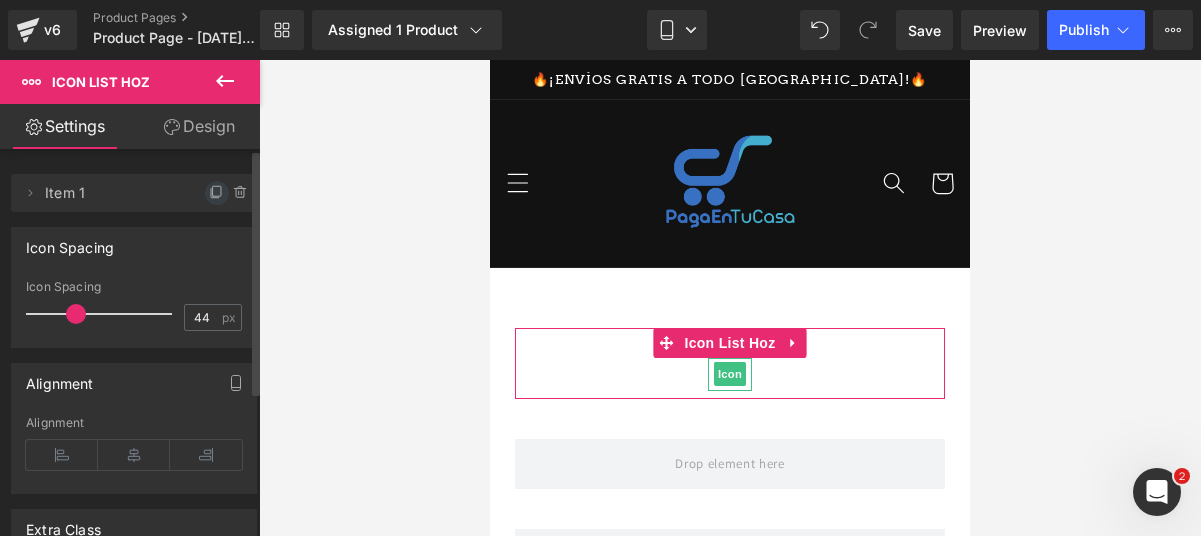 click 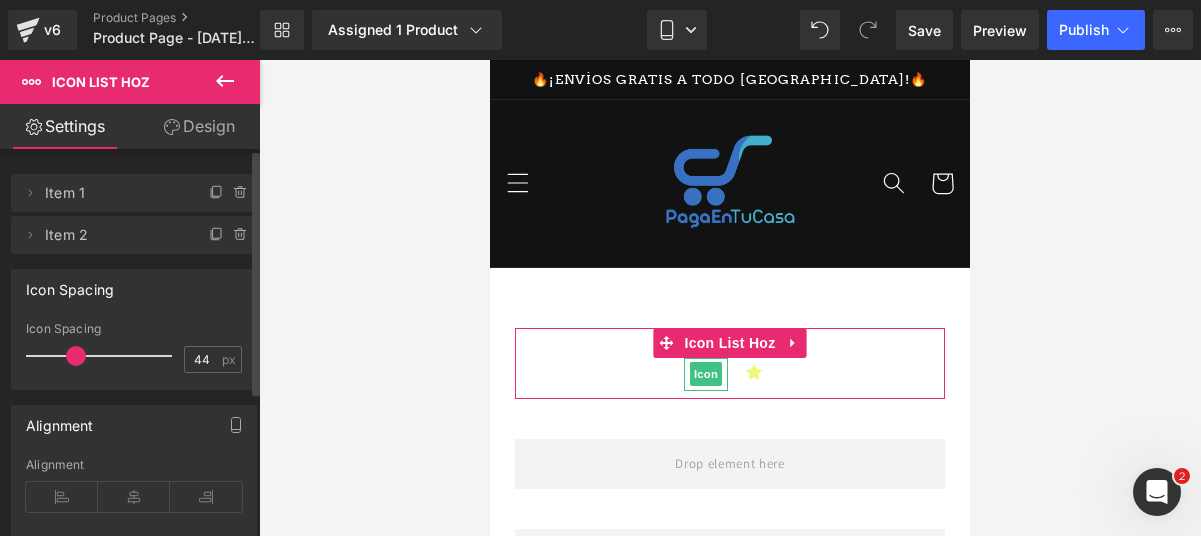 click 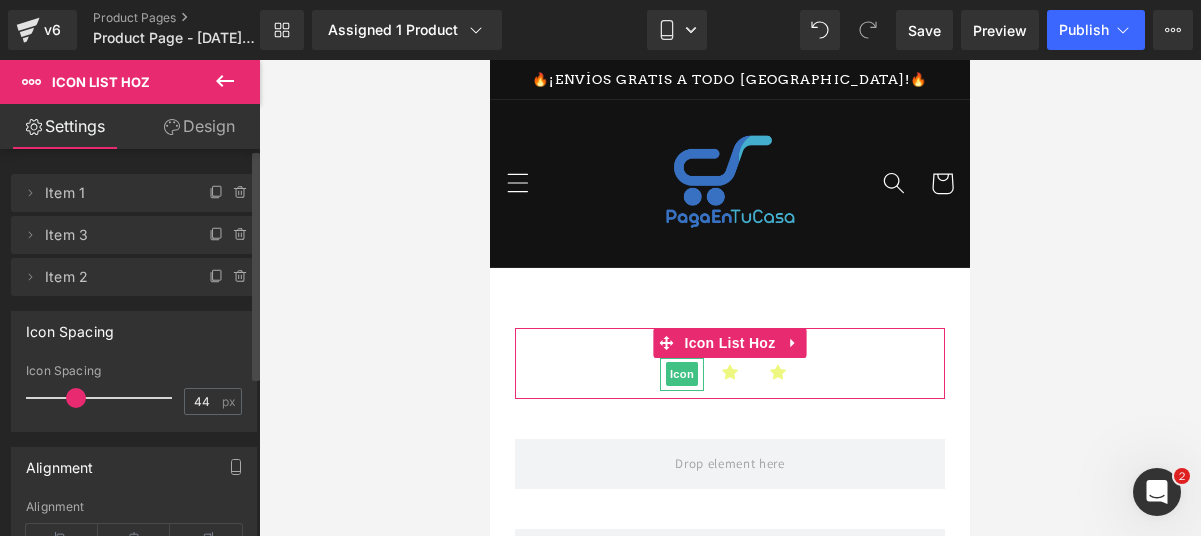 click 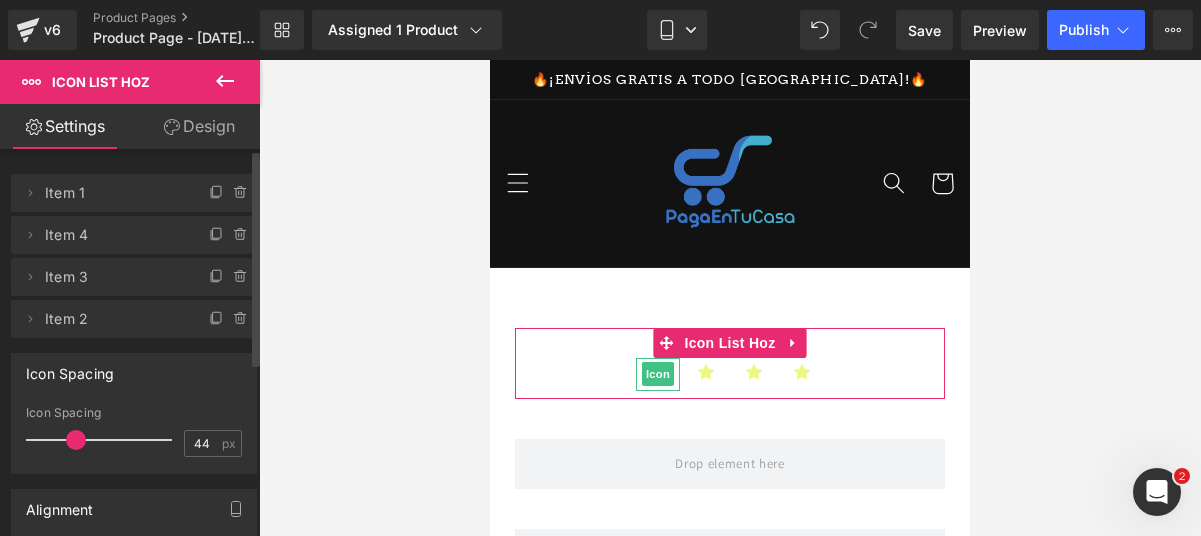 click 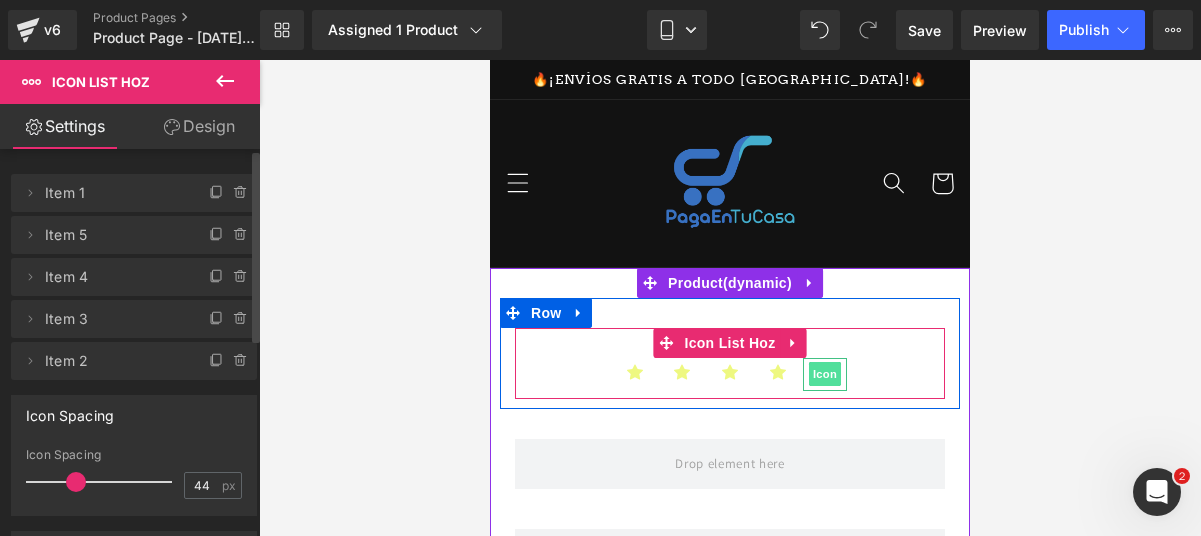 click on "Icon" at bounding box center (825, 374) 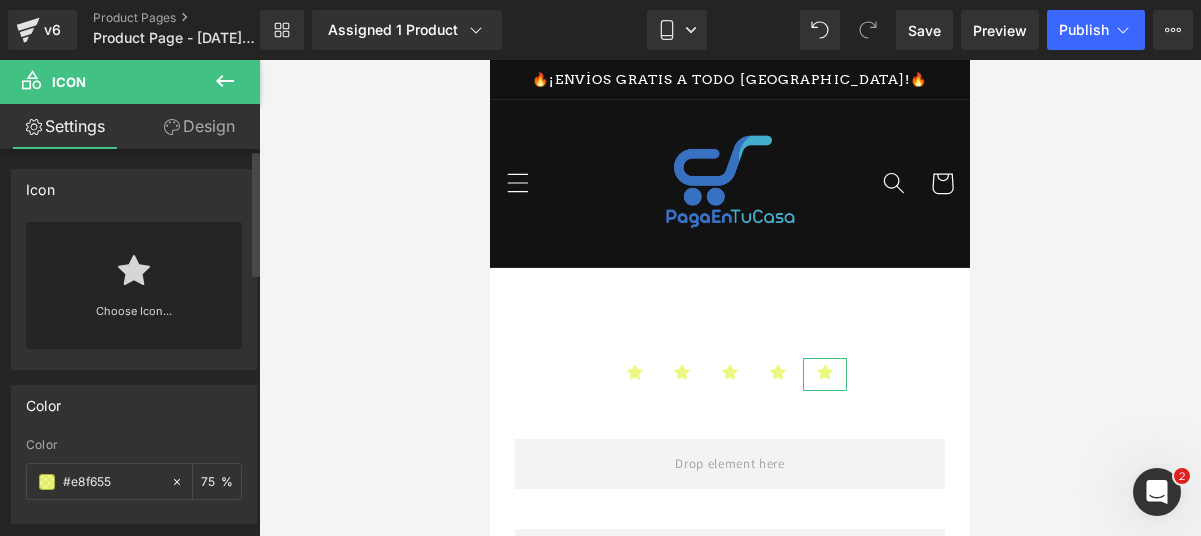 click on "Choose Icon..." at bounding box center (134, 285) 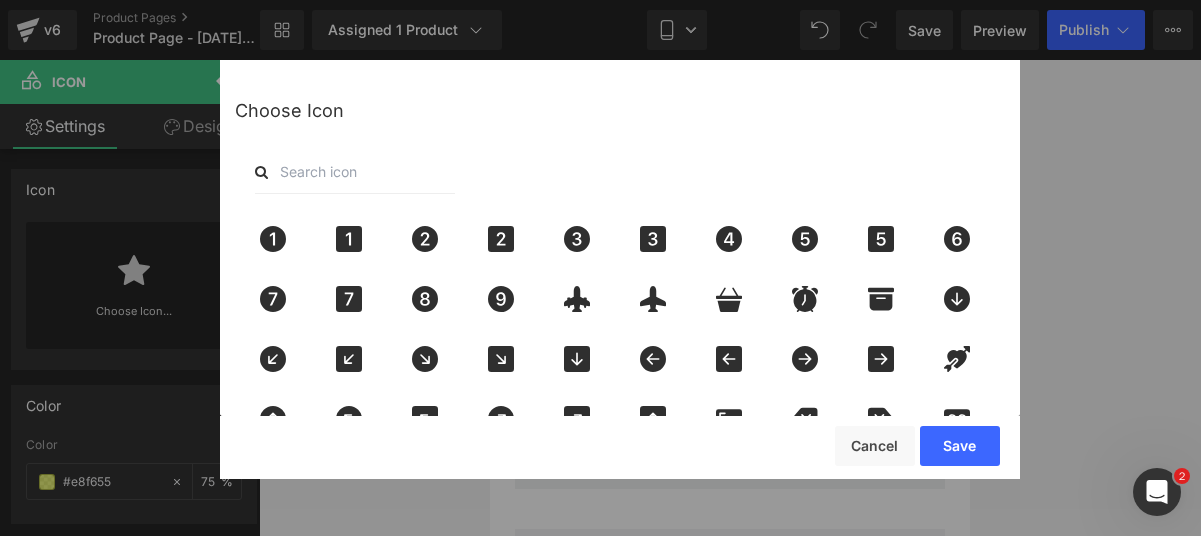 click at bounding box center [355, 172] 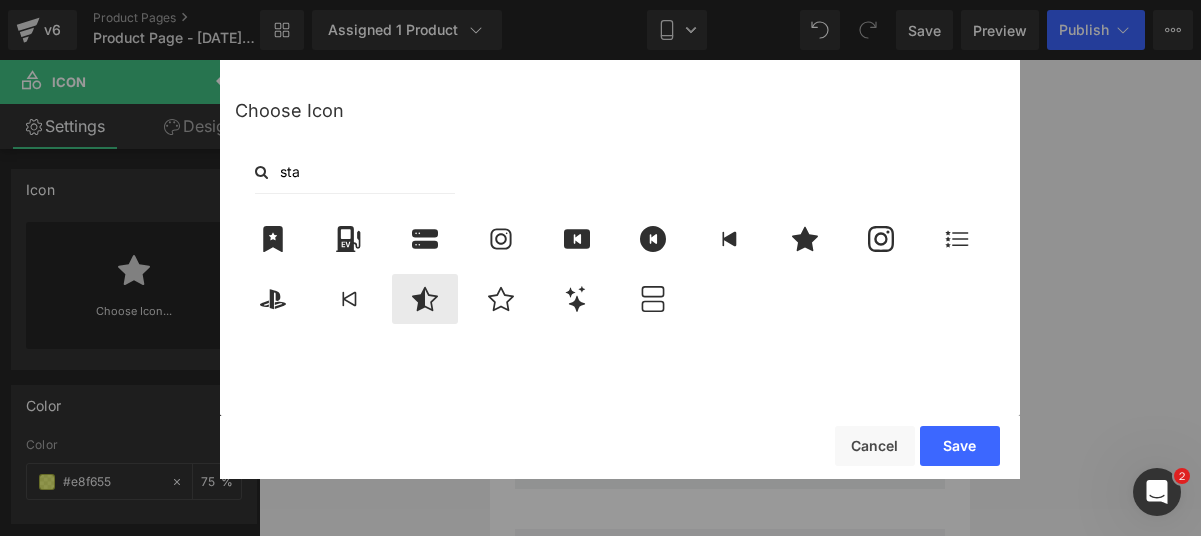click at bounding box center [425, 299] 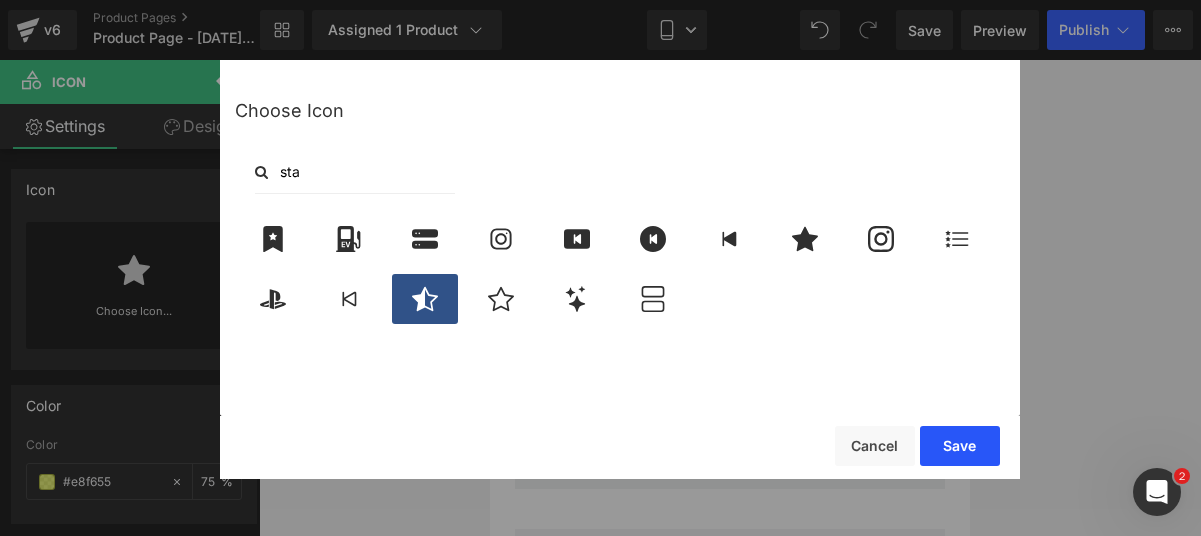 click on "Save" at bounding box center [960, 446] 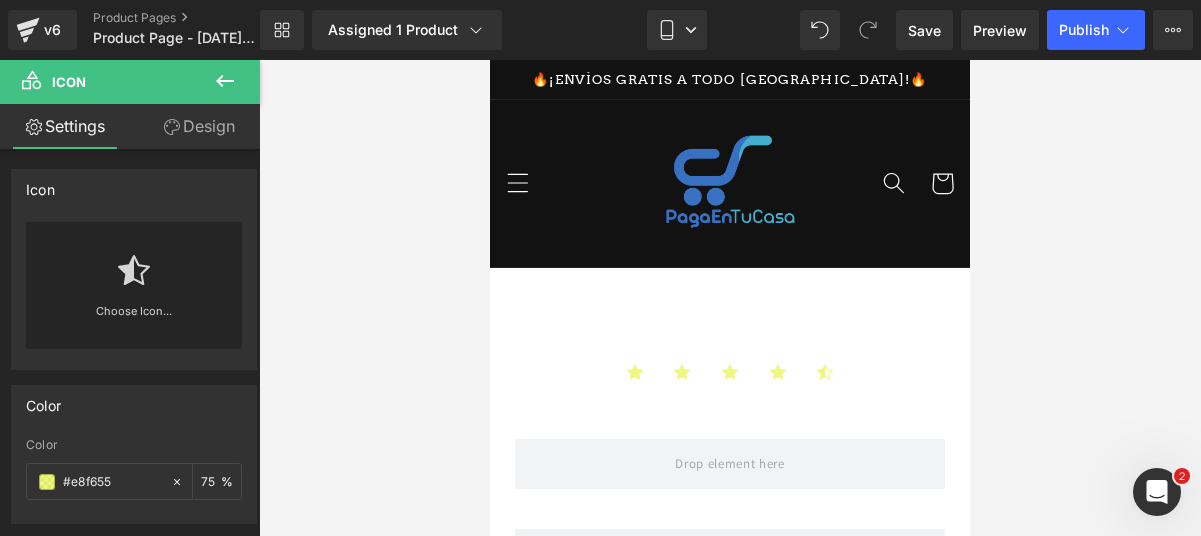 click 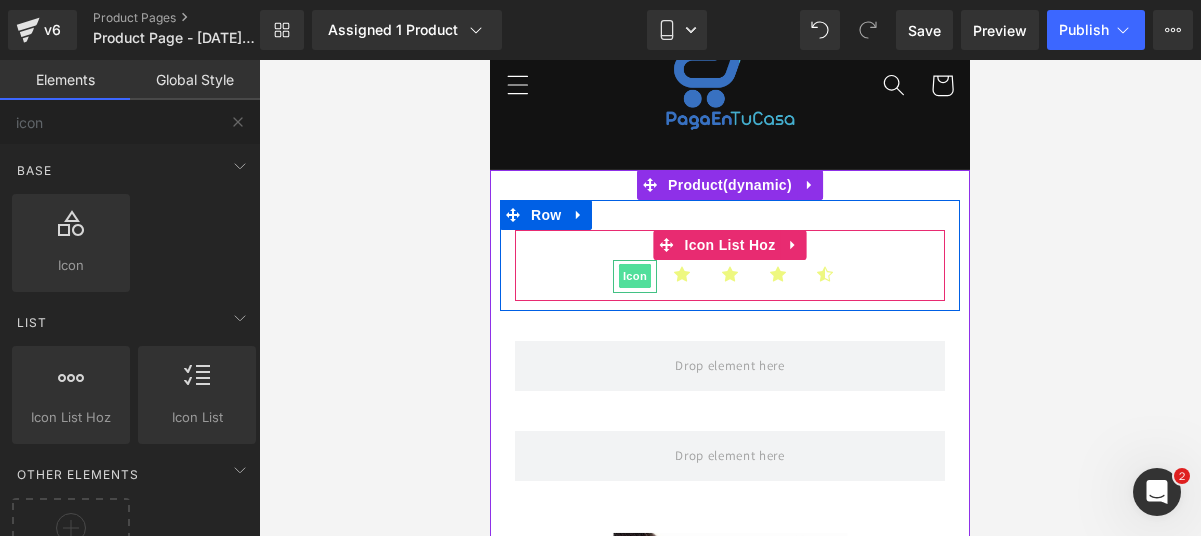 scroll, scrollTop: 101, scrollLeft: 0, axis: vertical 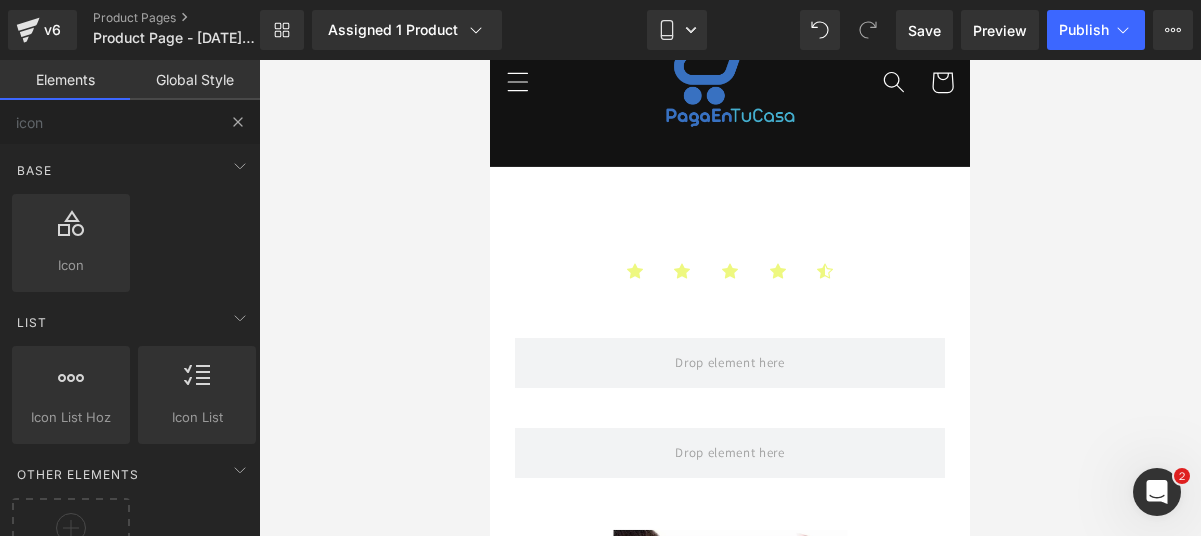 click at bounding box center (238, 122) 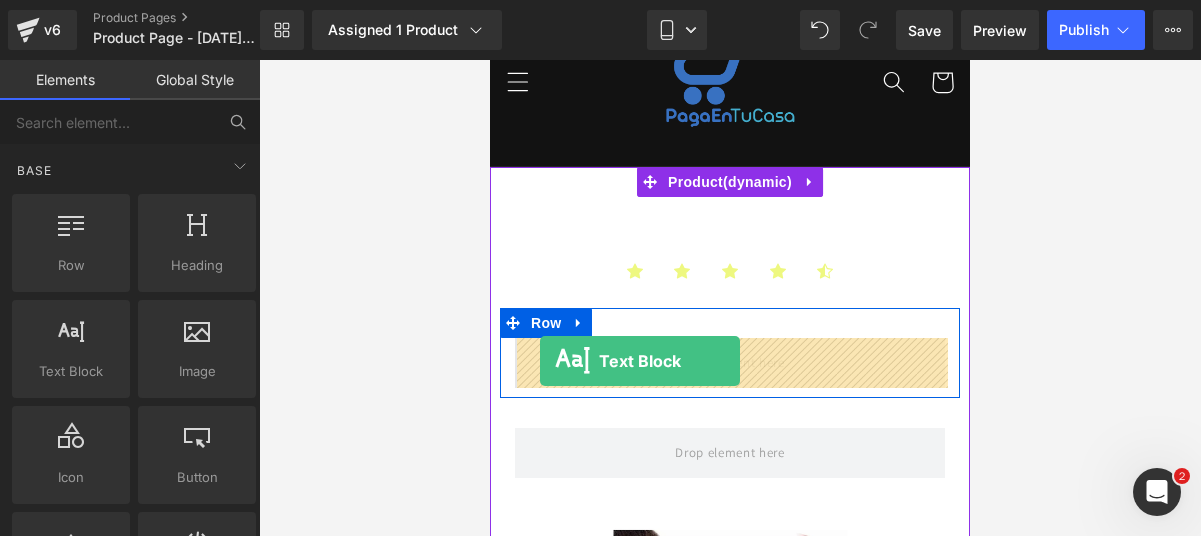 drag, startPoint x: 574, startPoint y: 393, endPoint x: 541, endPoint y: 361, distance: 45.96738 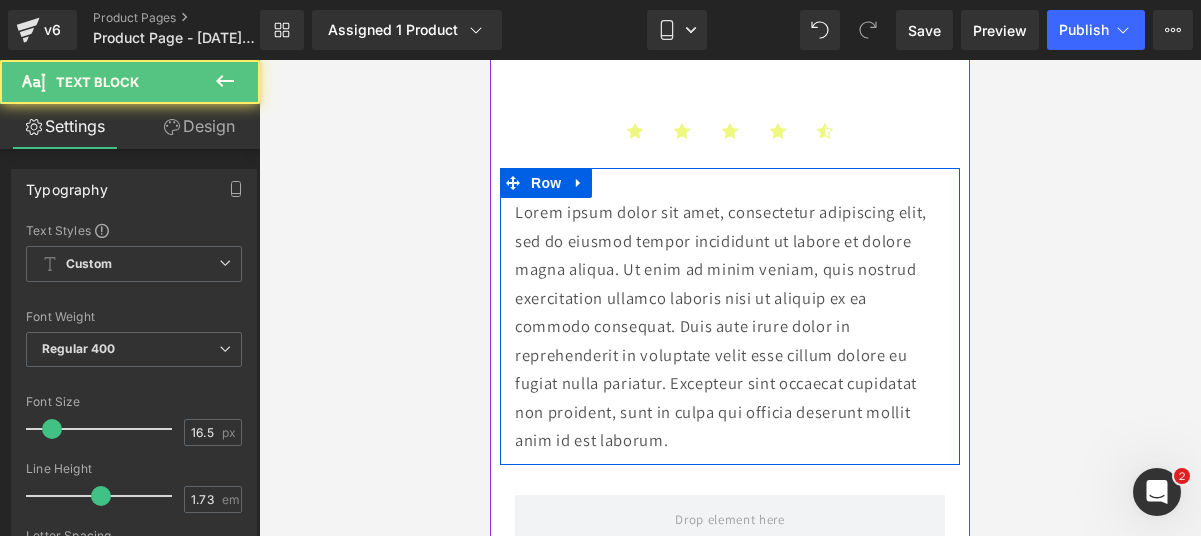 scroll, scrollTop: 249, scrollLeft: 0, axis: vertical 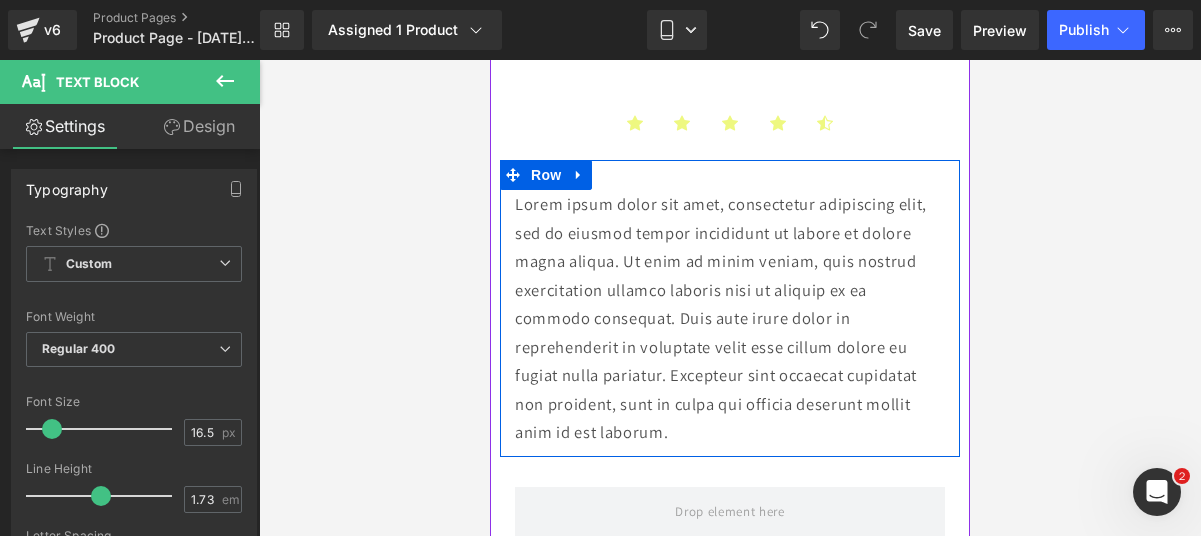 click on "Lorem ipsum dolor sit amet, consectetur adipiscing elit, sed do eiusmod tempor incididunt ut labore et dolore magna aliqua. Ut enim ad minim veniam, quis nostrud exercitation ullamco laboris nisi ut aliquip ex ea commodo consequat. Duis aute irure dolor in reprehenderit in voluptate velit esse cillum dolore eu fugiat nulla pariatur. Excepteur sint occaecat cupidatat non proident, sunt in culpa qui officia deserunt mollit anim id est laborum." at bounding box center [730, 318] 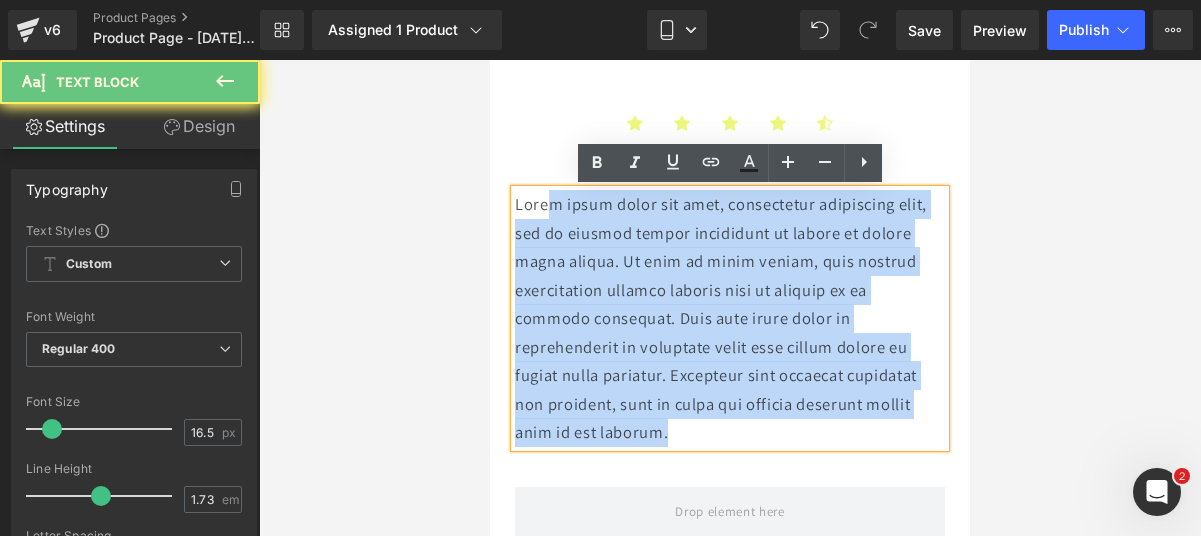 drag, startPoint x: 706, startPoint y: 432, endPoint x: 540, endPoint y: 188, distance: 295.11353 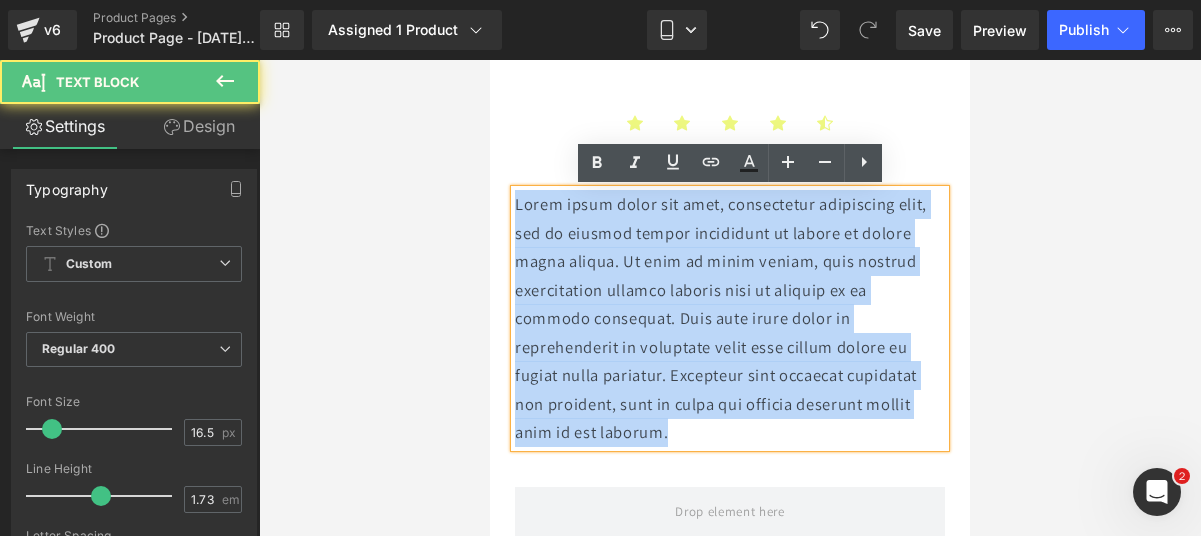 drag, startPoint x: 729, startPoint y: 439, endPoint x: 509, endPoint y: 190, distance: 332.26645 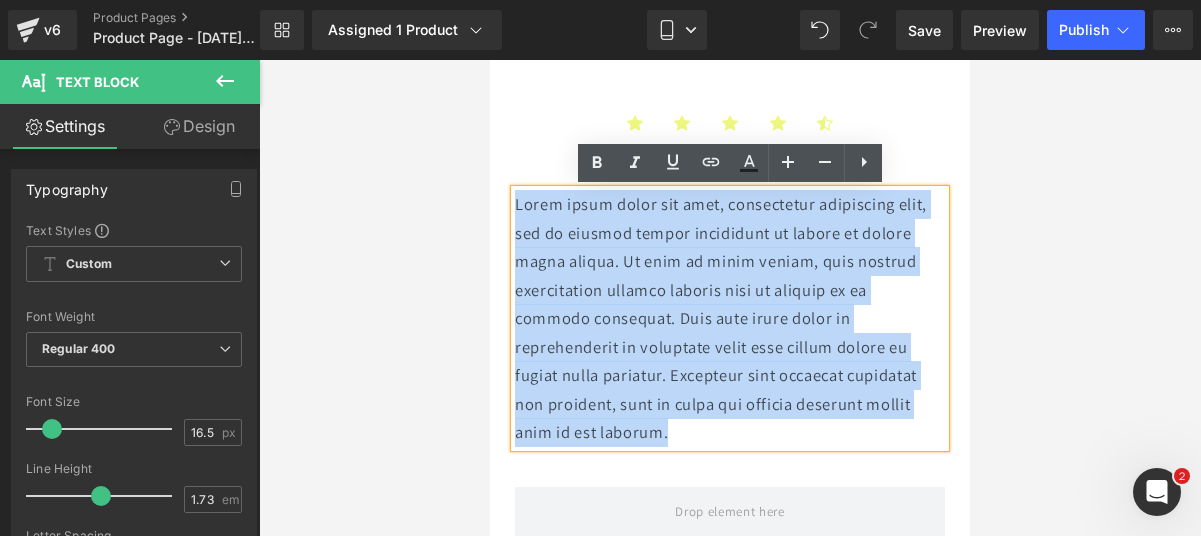 type 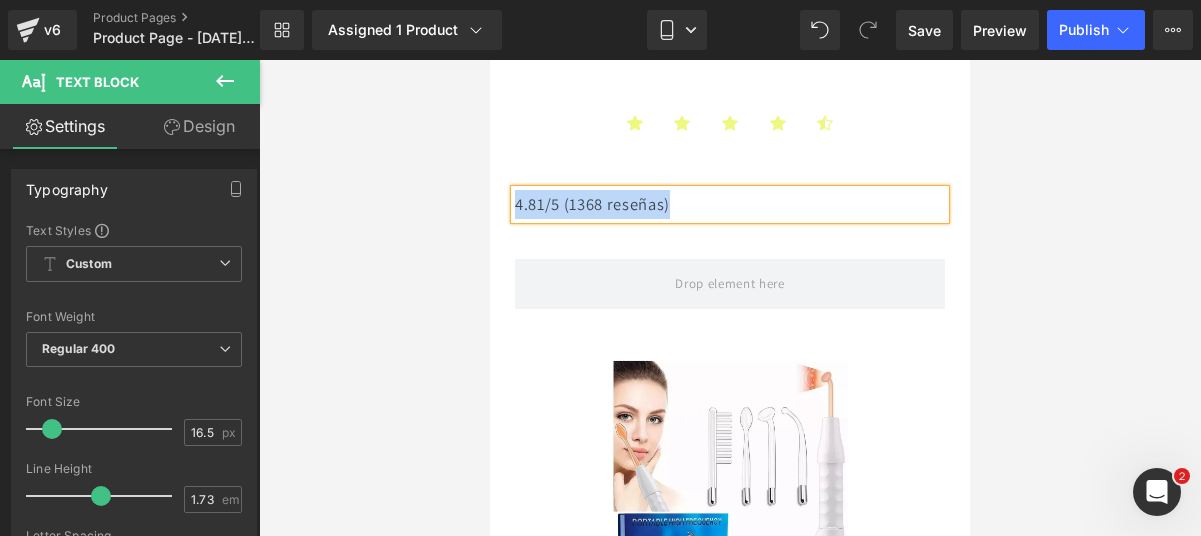 drag, startPoint x: 677, startPoint y: 204, endPoint x: 518, endPoint y: 198, distance: 159.11317 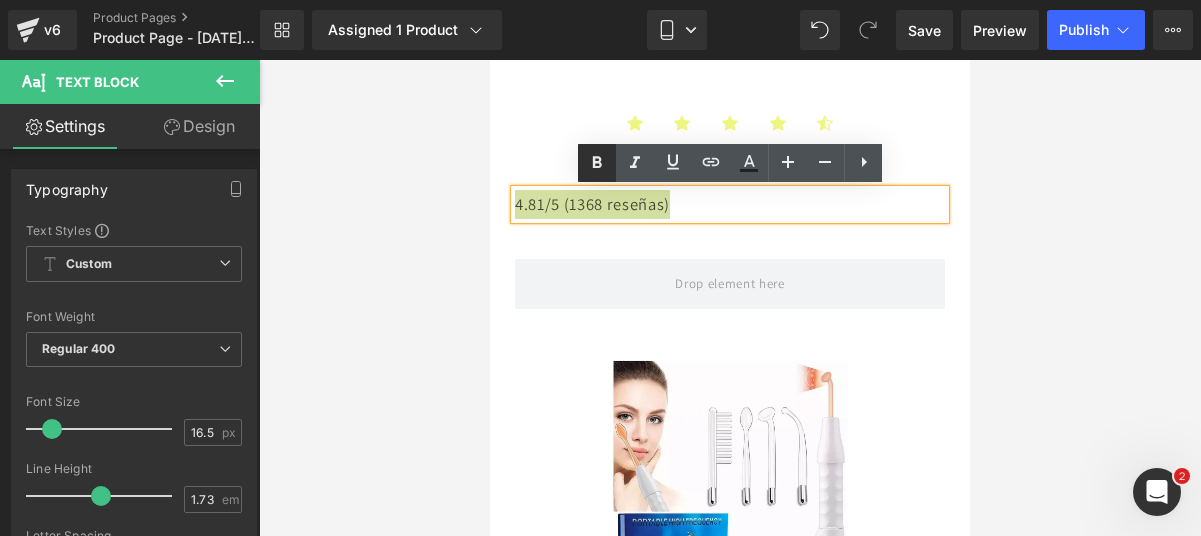 click 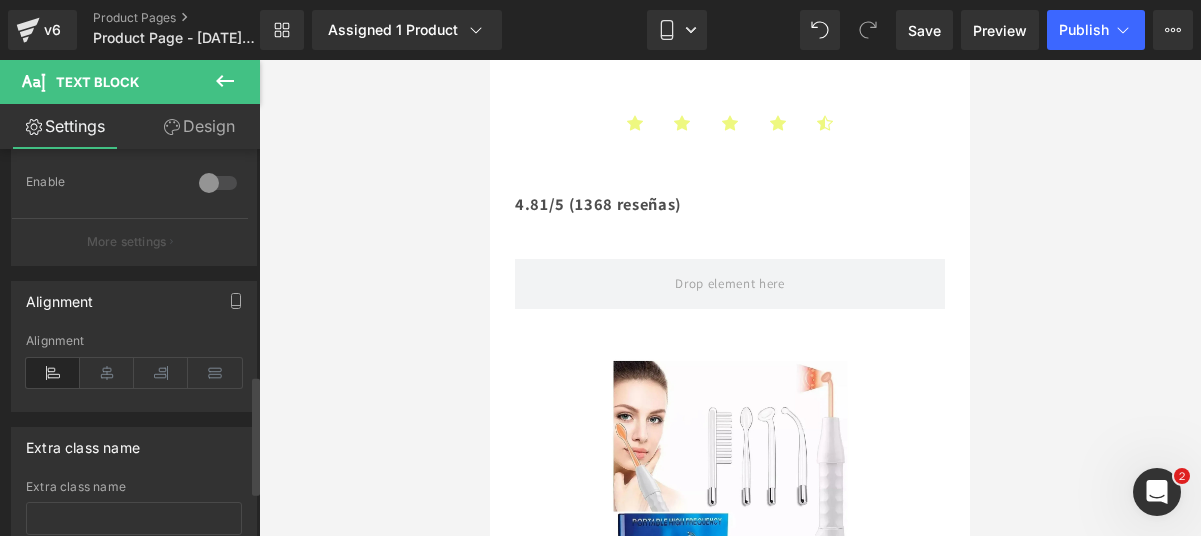 scroll, scrollTop: 737, scrollLeft: 0, axis: vertical 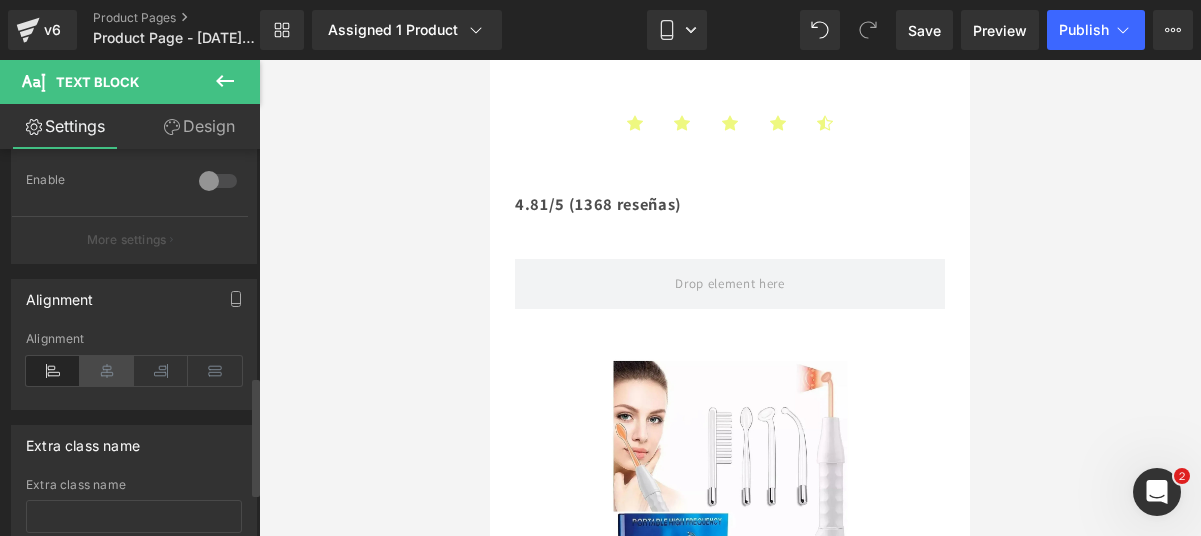 click at bounding box center (107, 371) 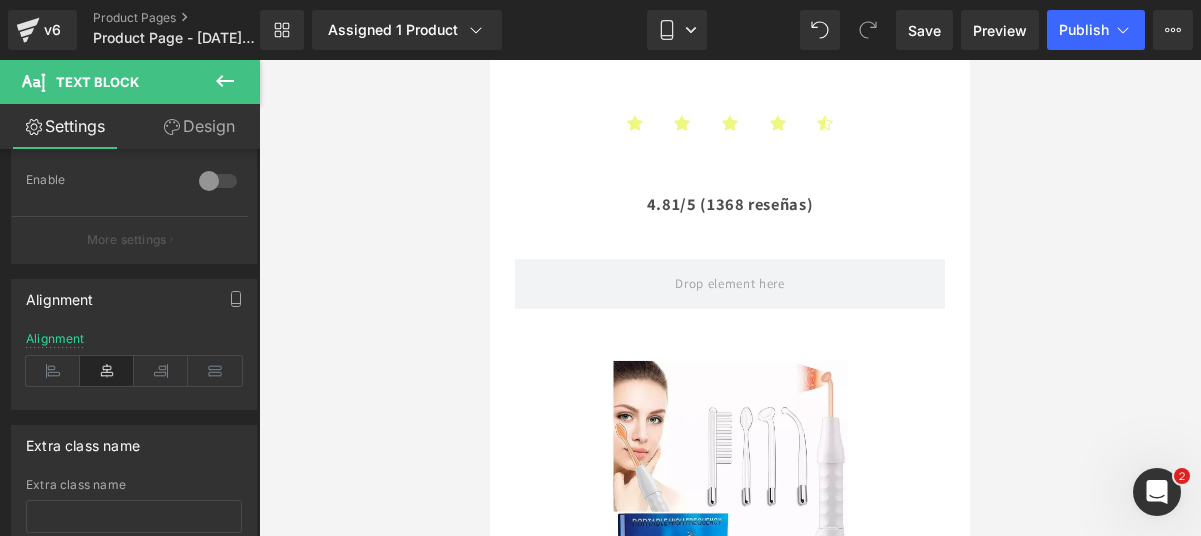 click at bounding box center (225, 82) 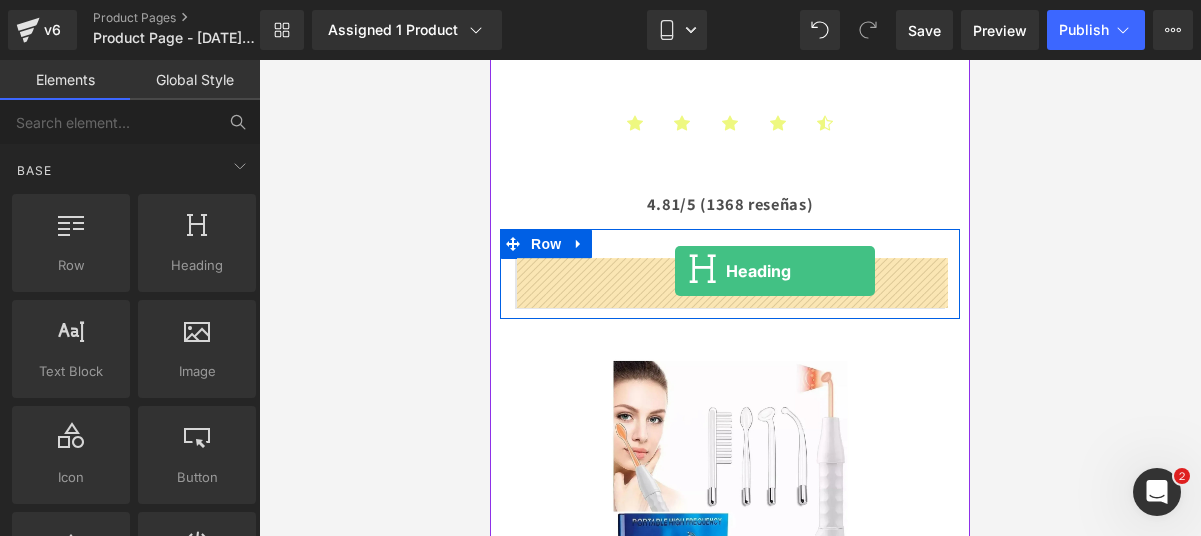 drag, startPoint x: 674, startPoint y: 292, endPoint x: 675, endPoint y: 271, distance: 21.023796 